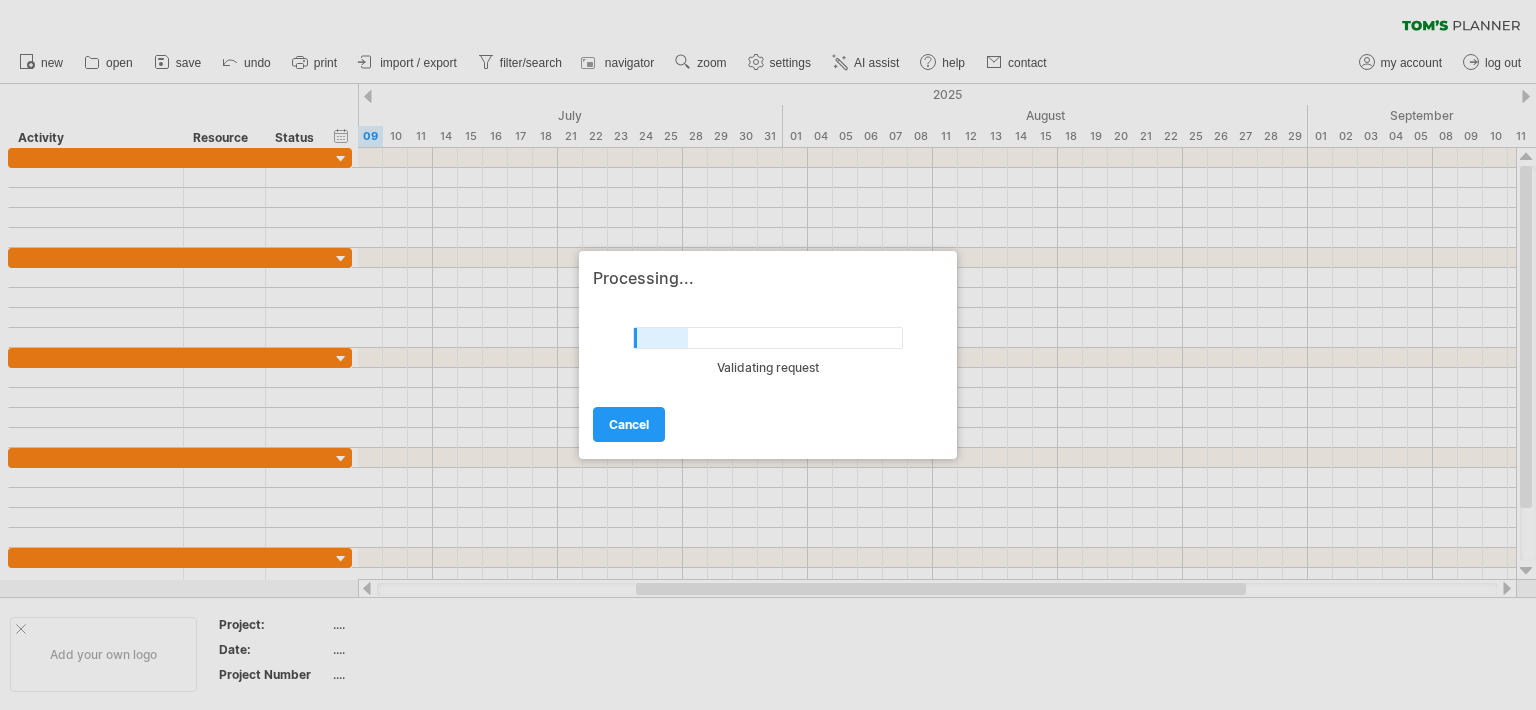 scroll, scrollTop: 0, scrollLeft: 0, axis: both 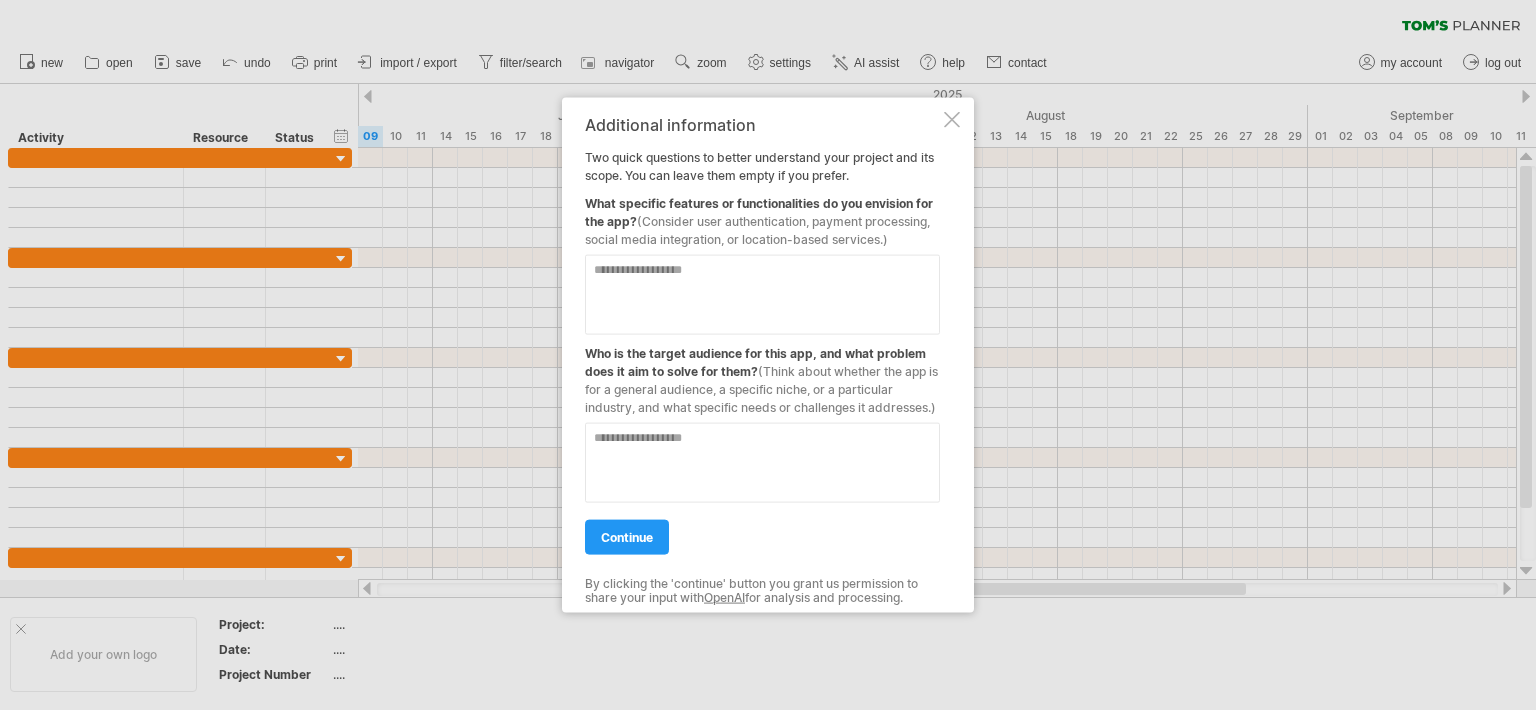 click at bounding box center [762, 295] 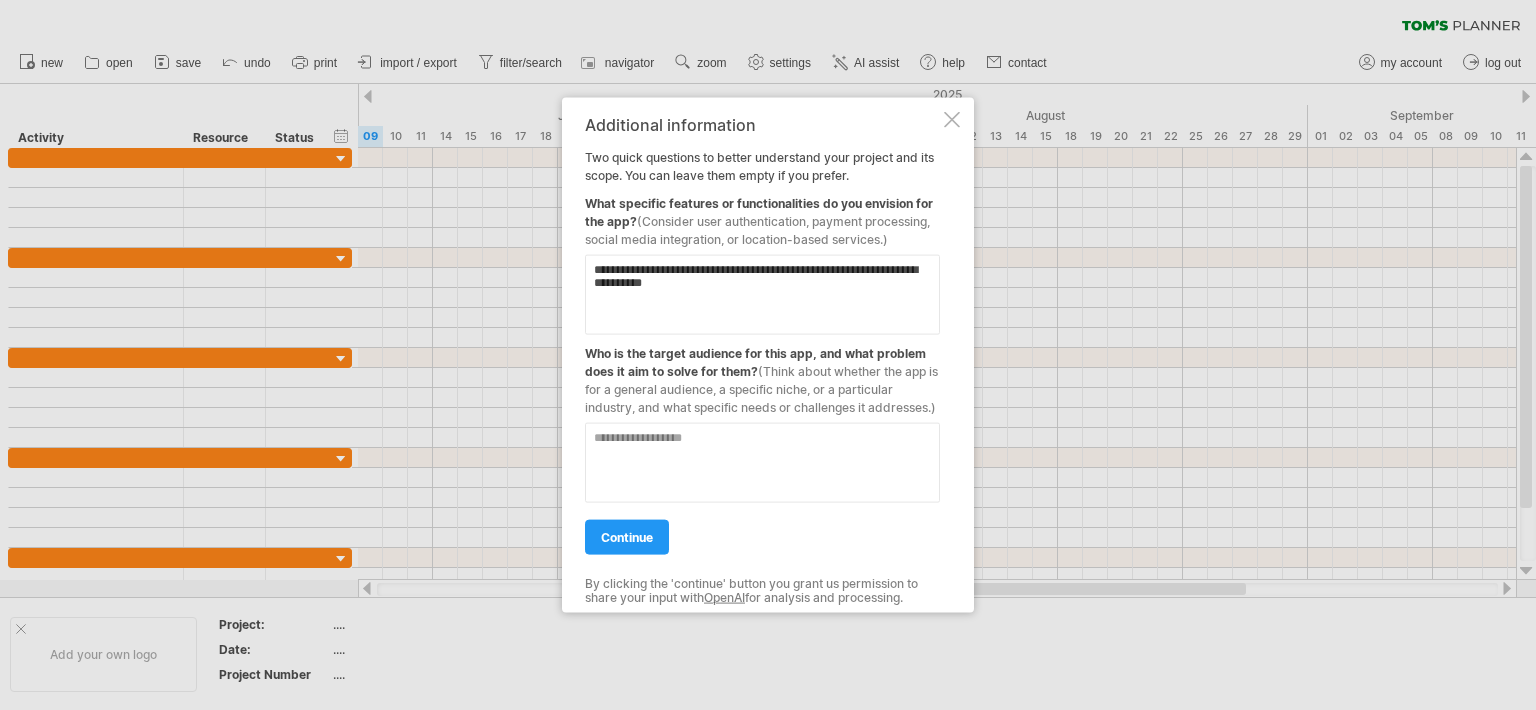 click at bounding box center (762, 295) 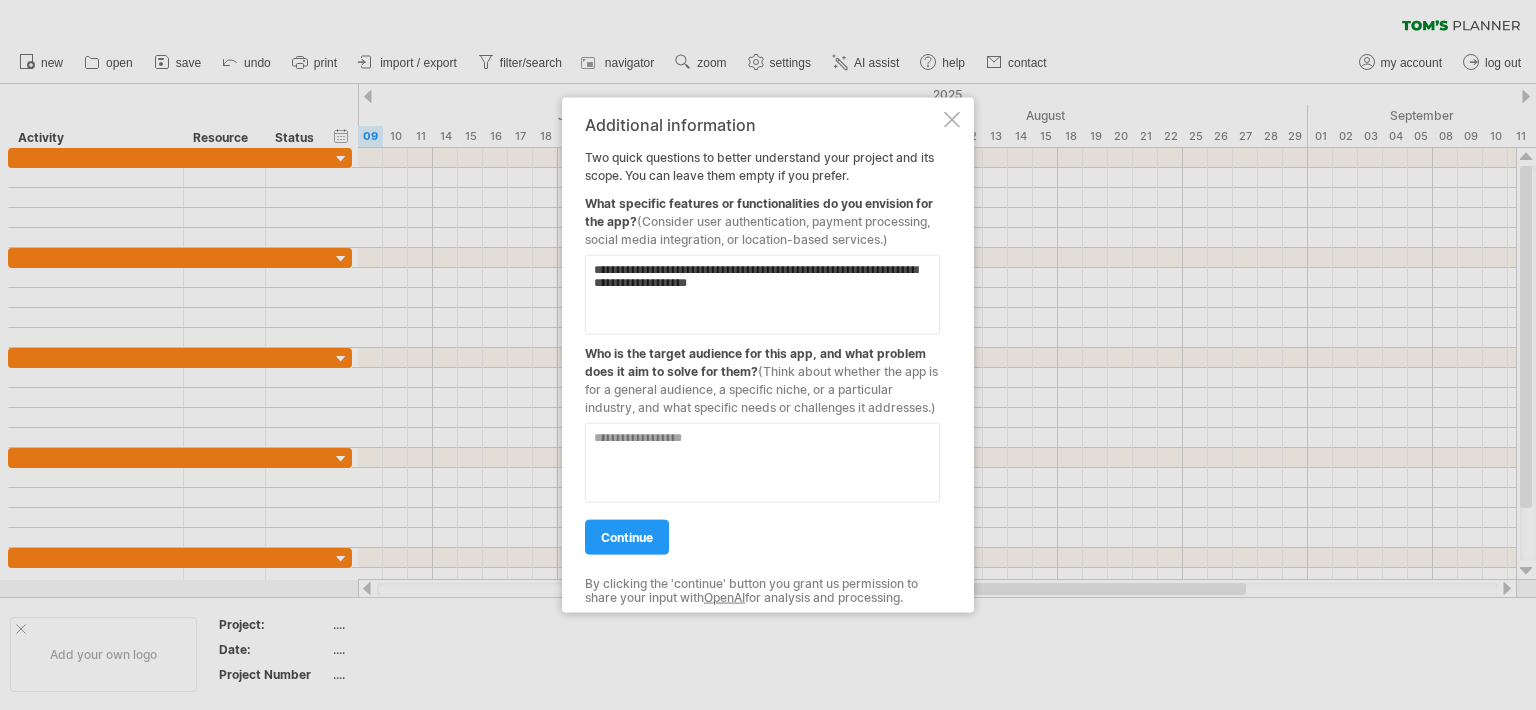 type on "**********" 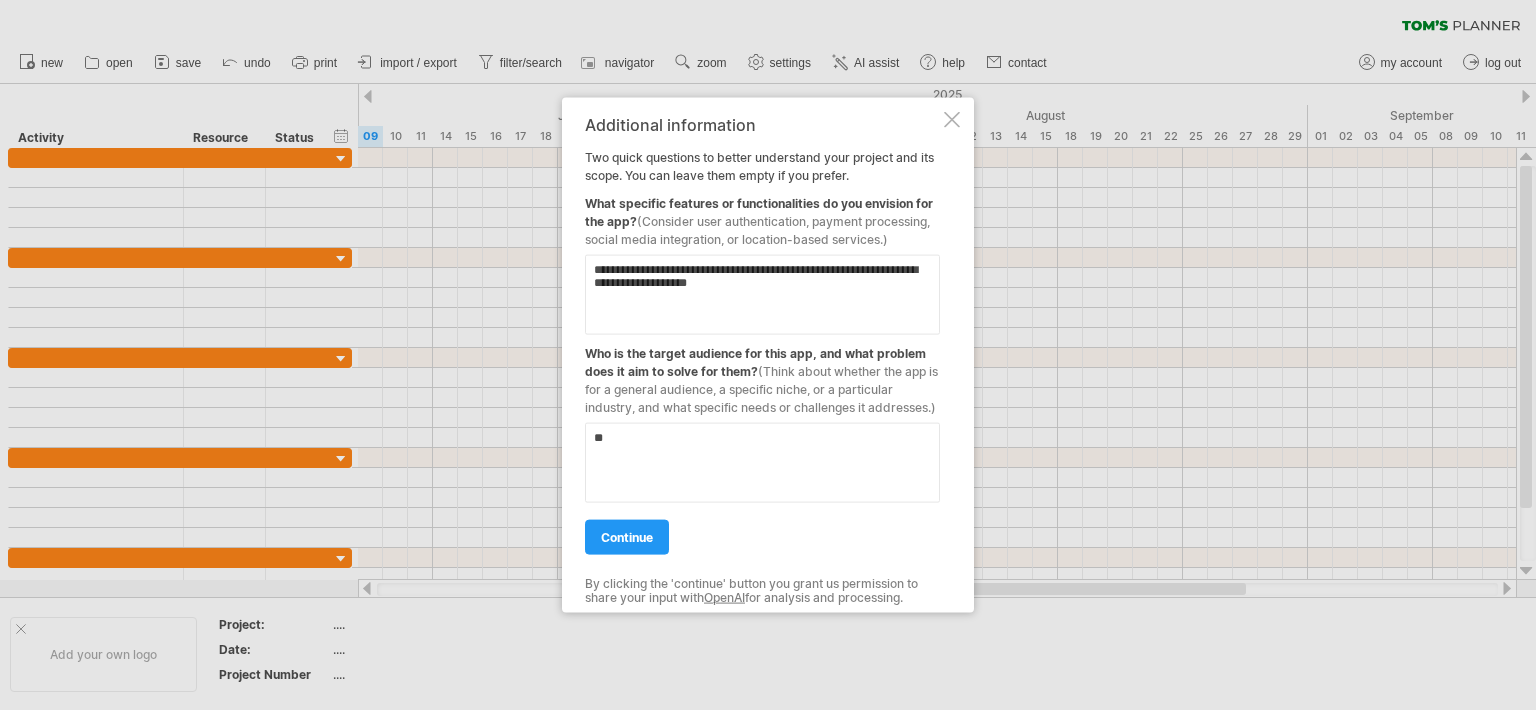 click on "**" at bounding box center [762, 295] 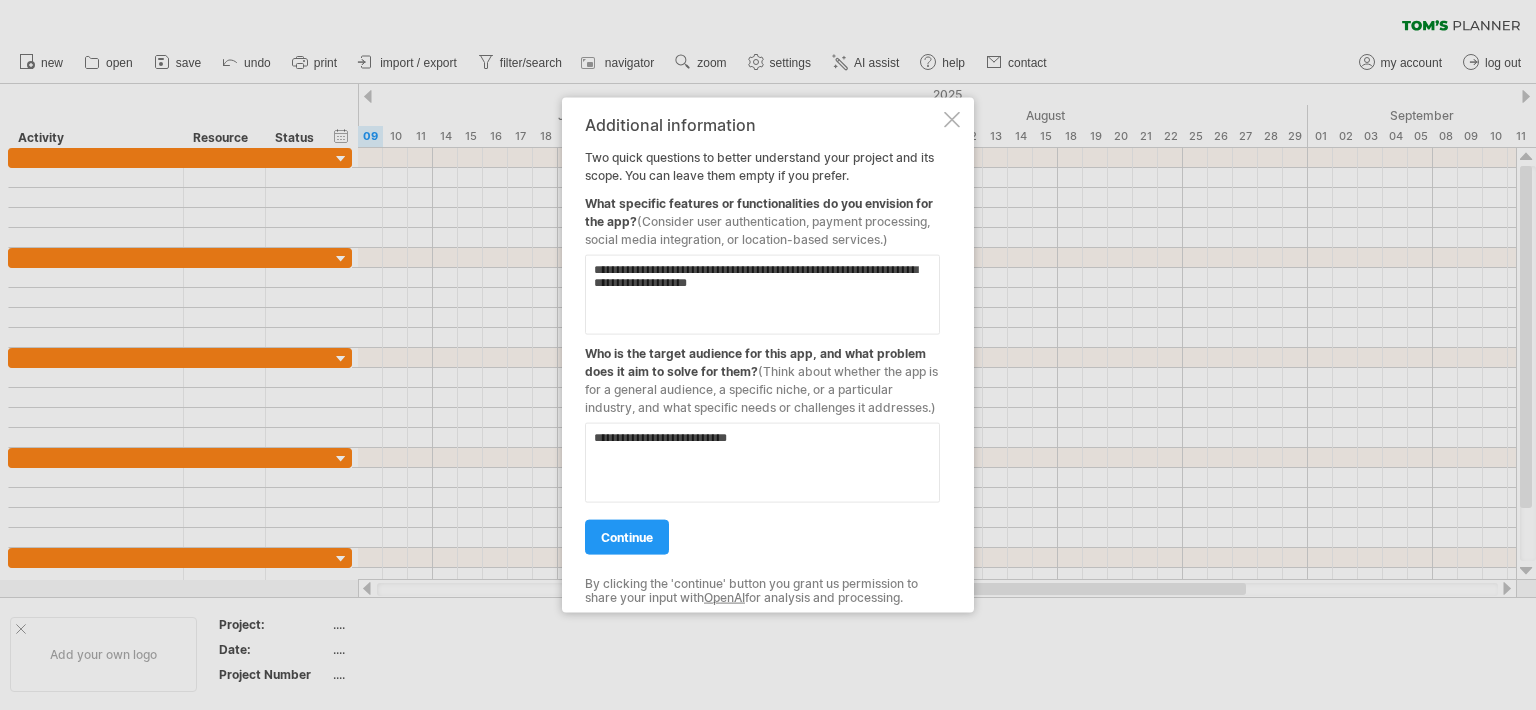 click on "**********" at bounding box center [762, 295] 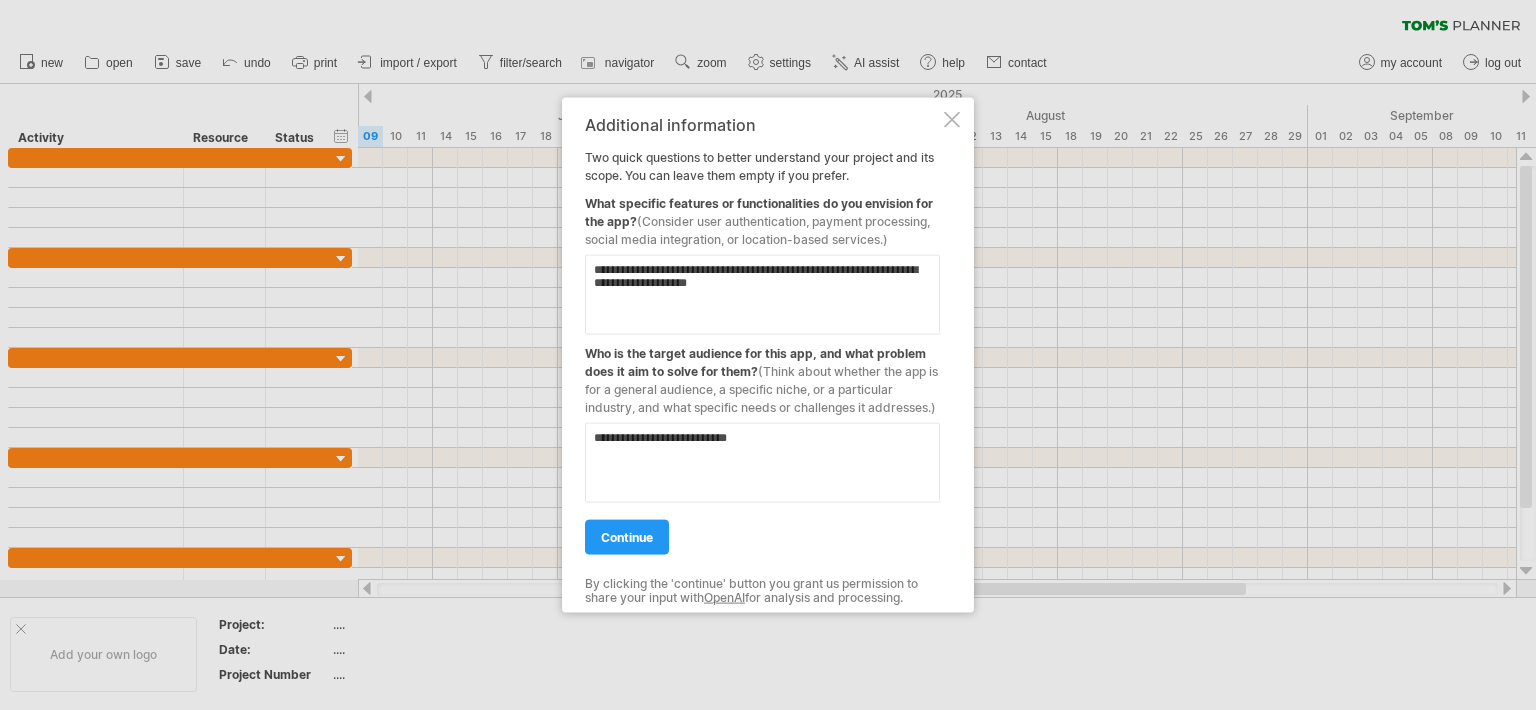 click on "**********" at bounding box center (762, 295) 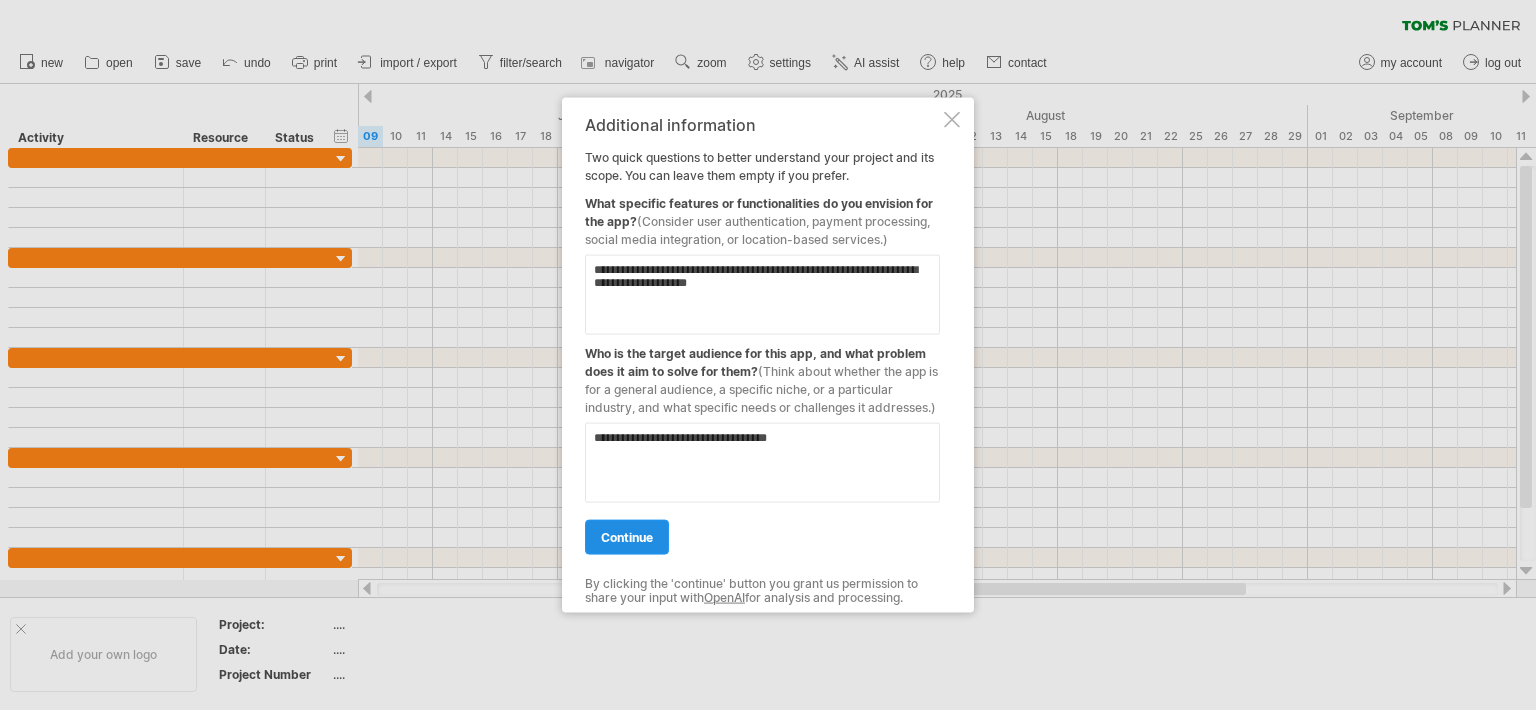 type on "**********" 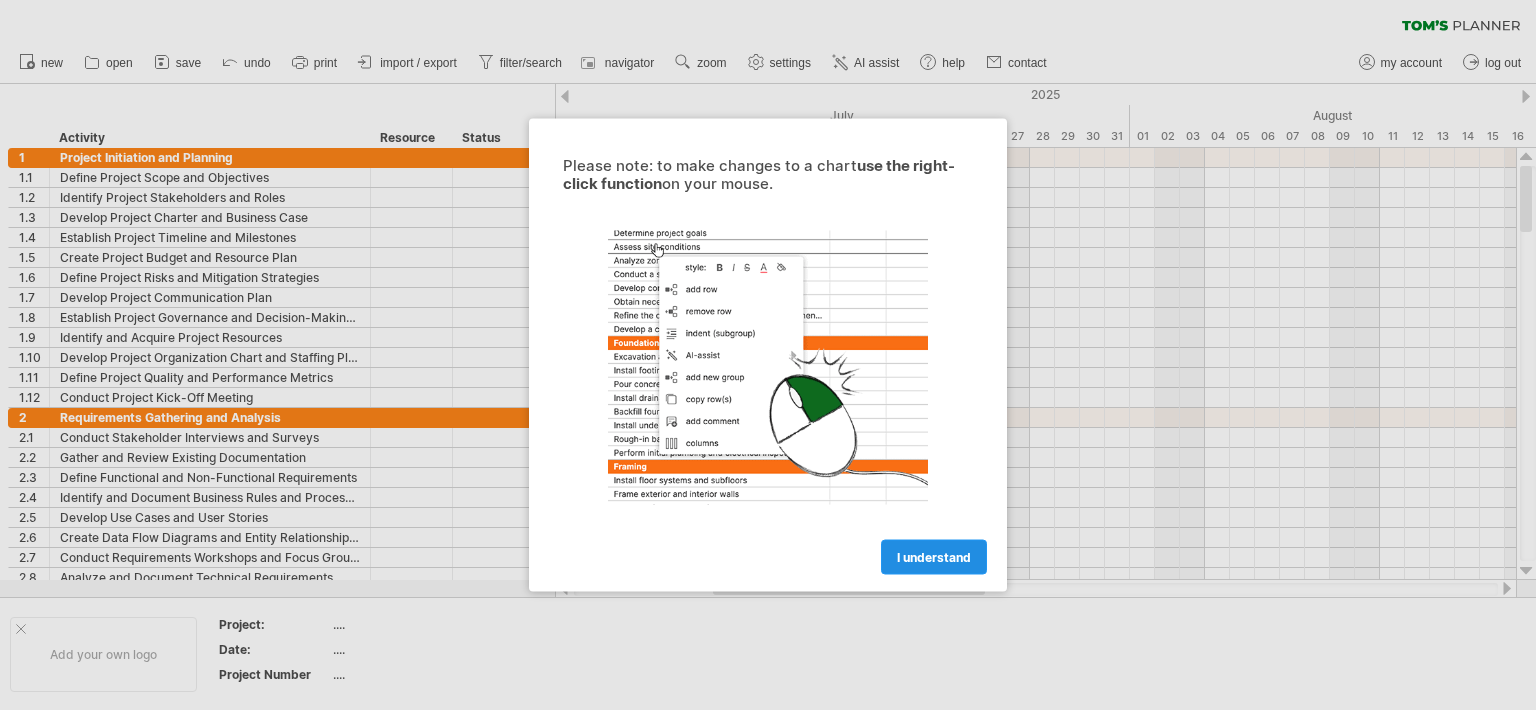 click on "I understand" at bounding box center [934, 557] 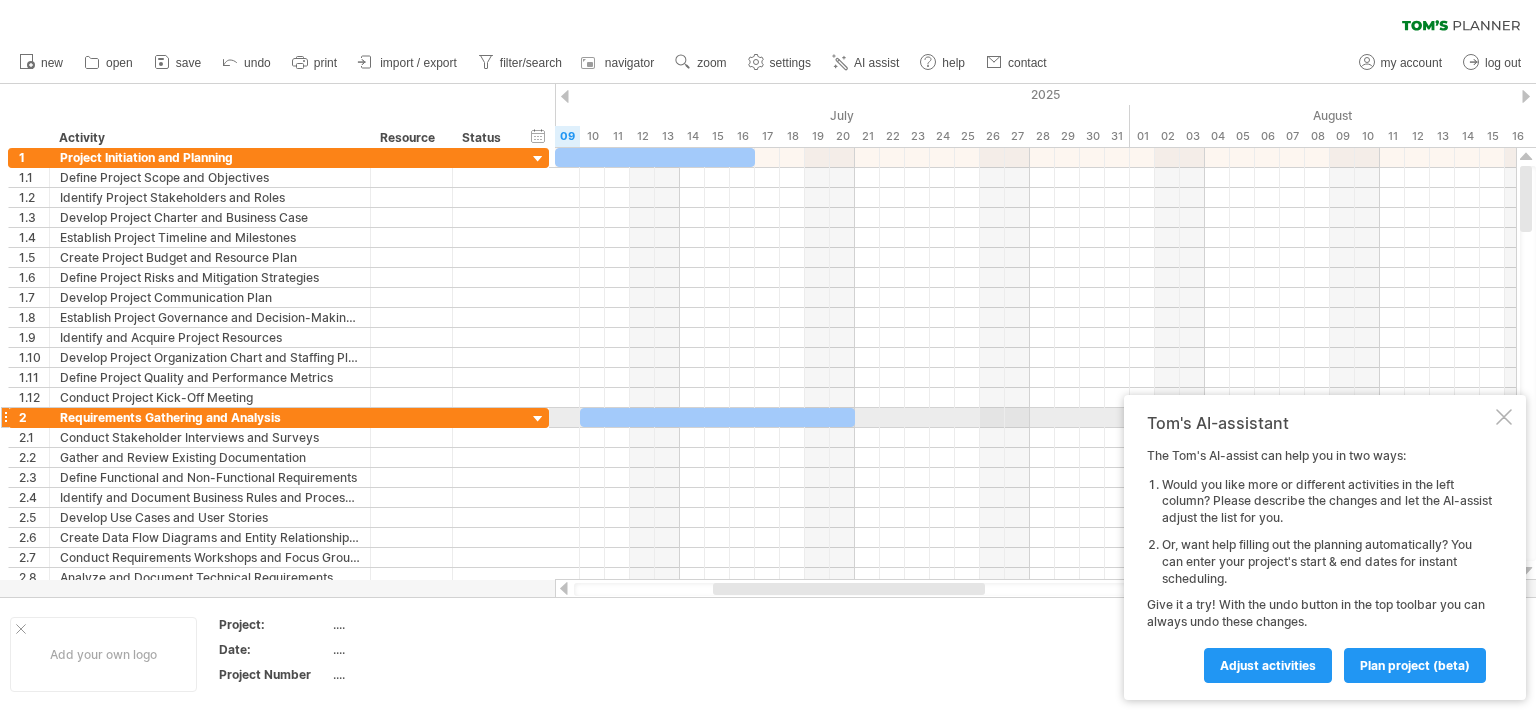 click at bounding box center [1504, 417] 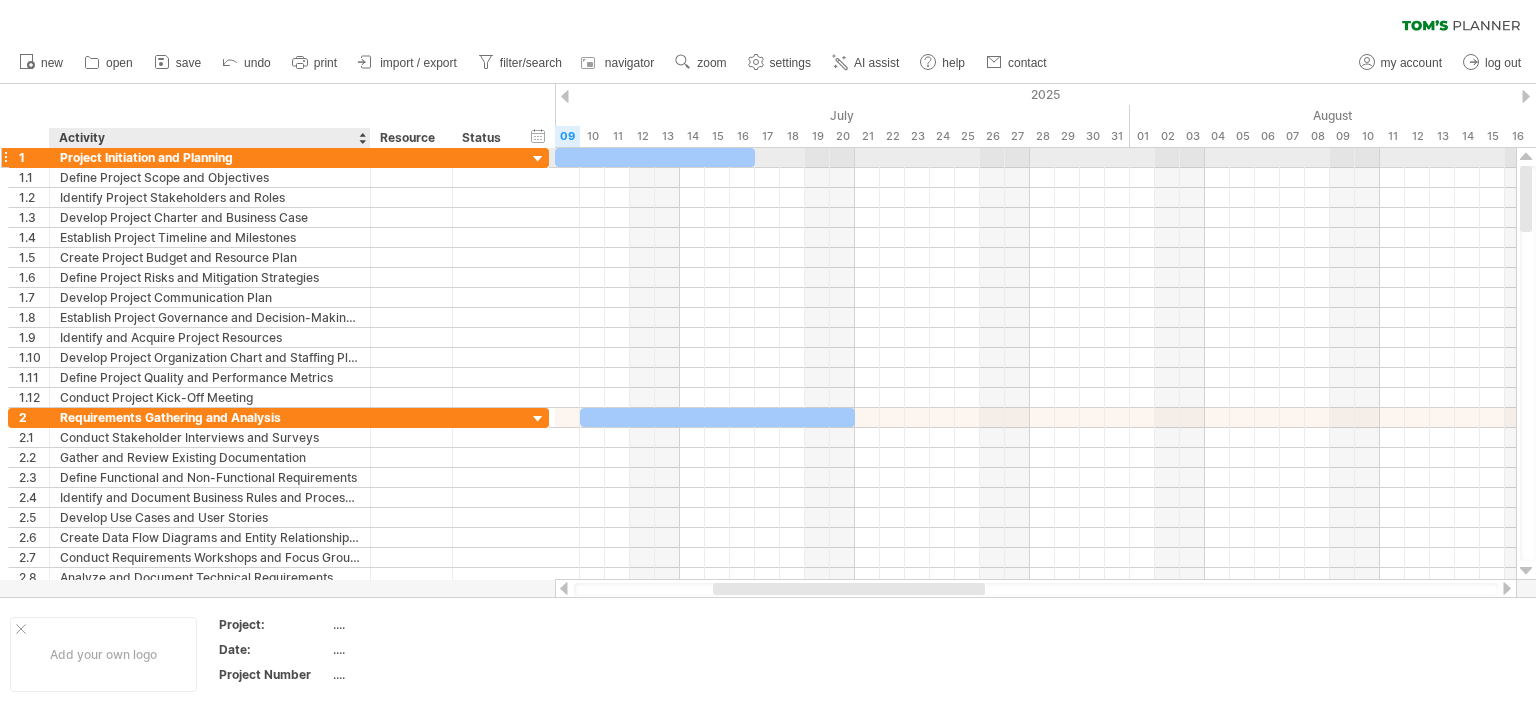 click on "Project Initiation and Planning" at bounding box center (210, 157) 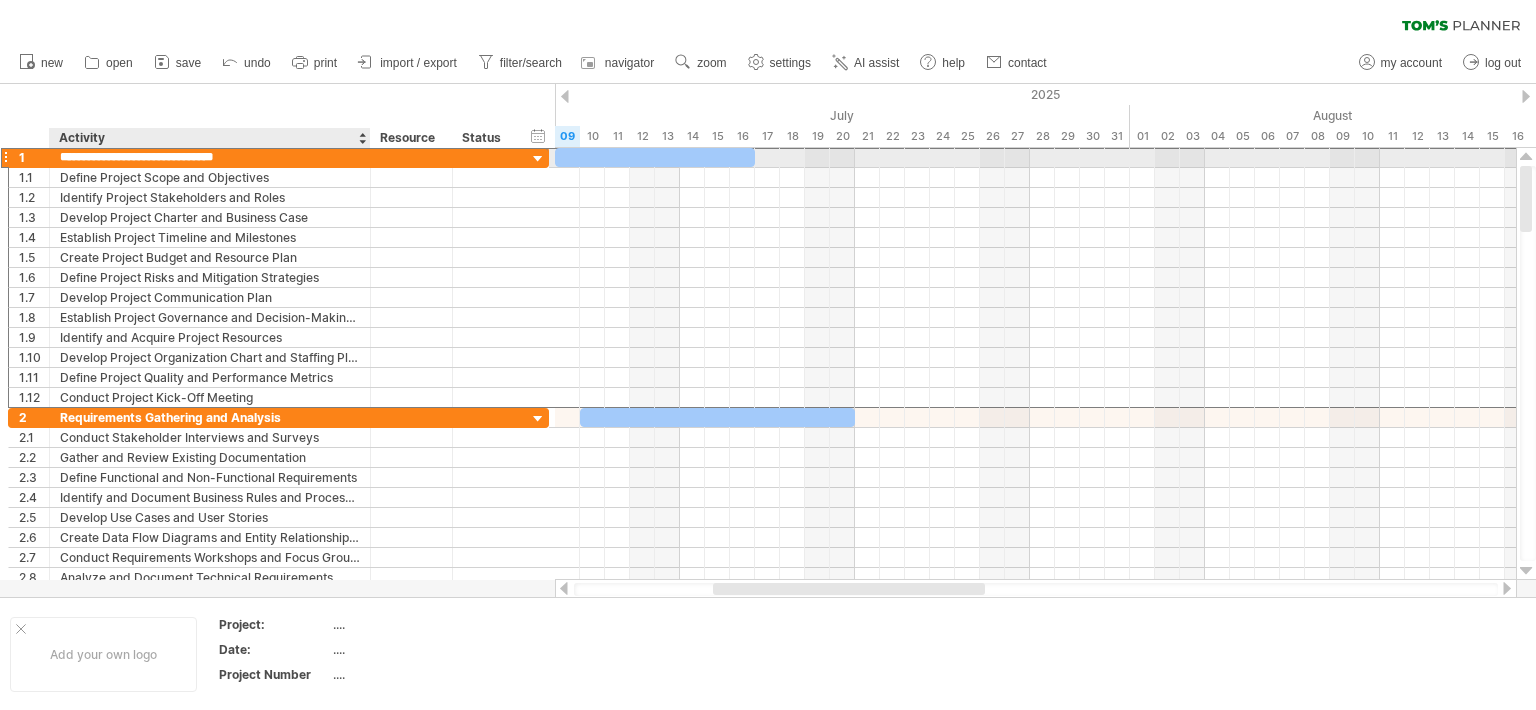 click on "**********" at bounding box center [210, 157] 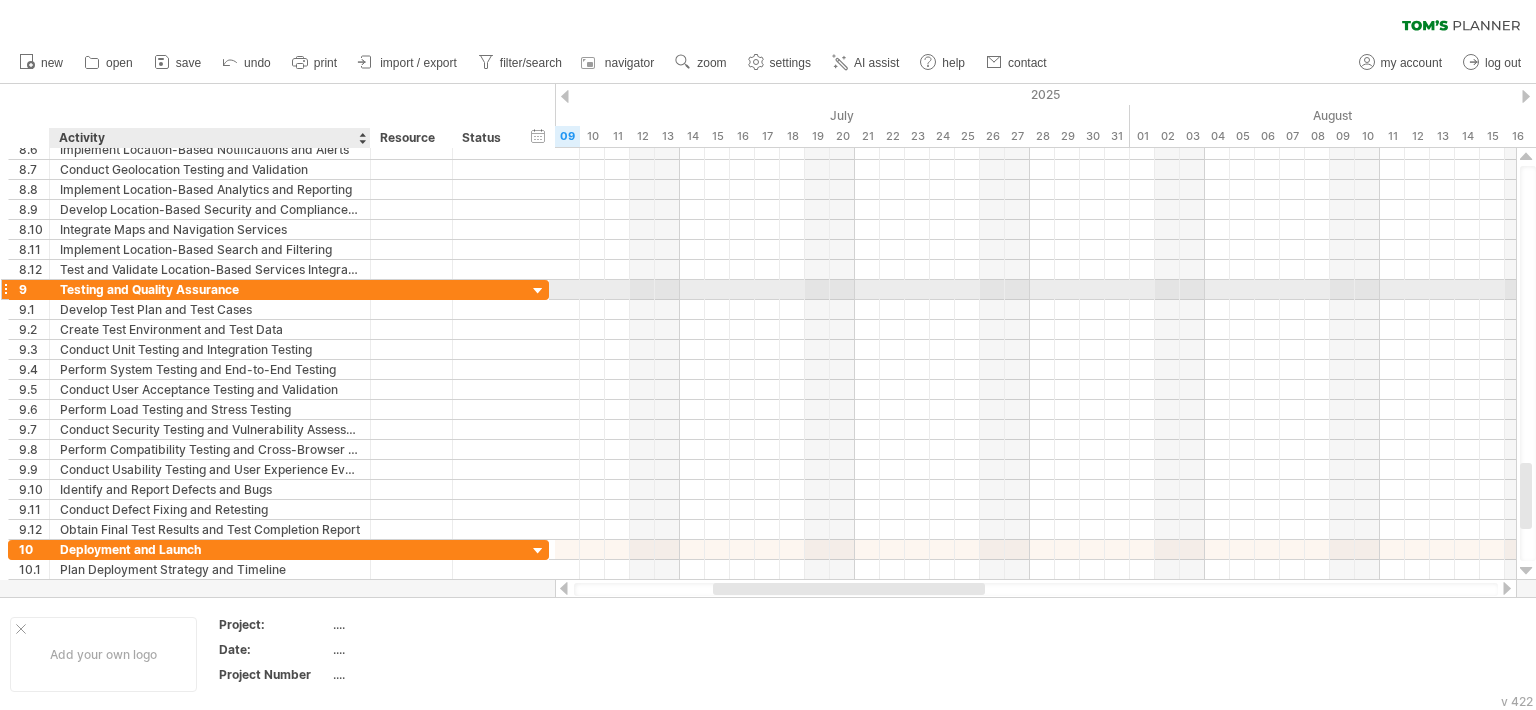 click on "Testing and Quality Assurance" at bounding box center [210, 289] 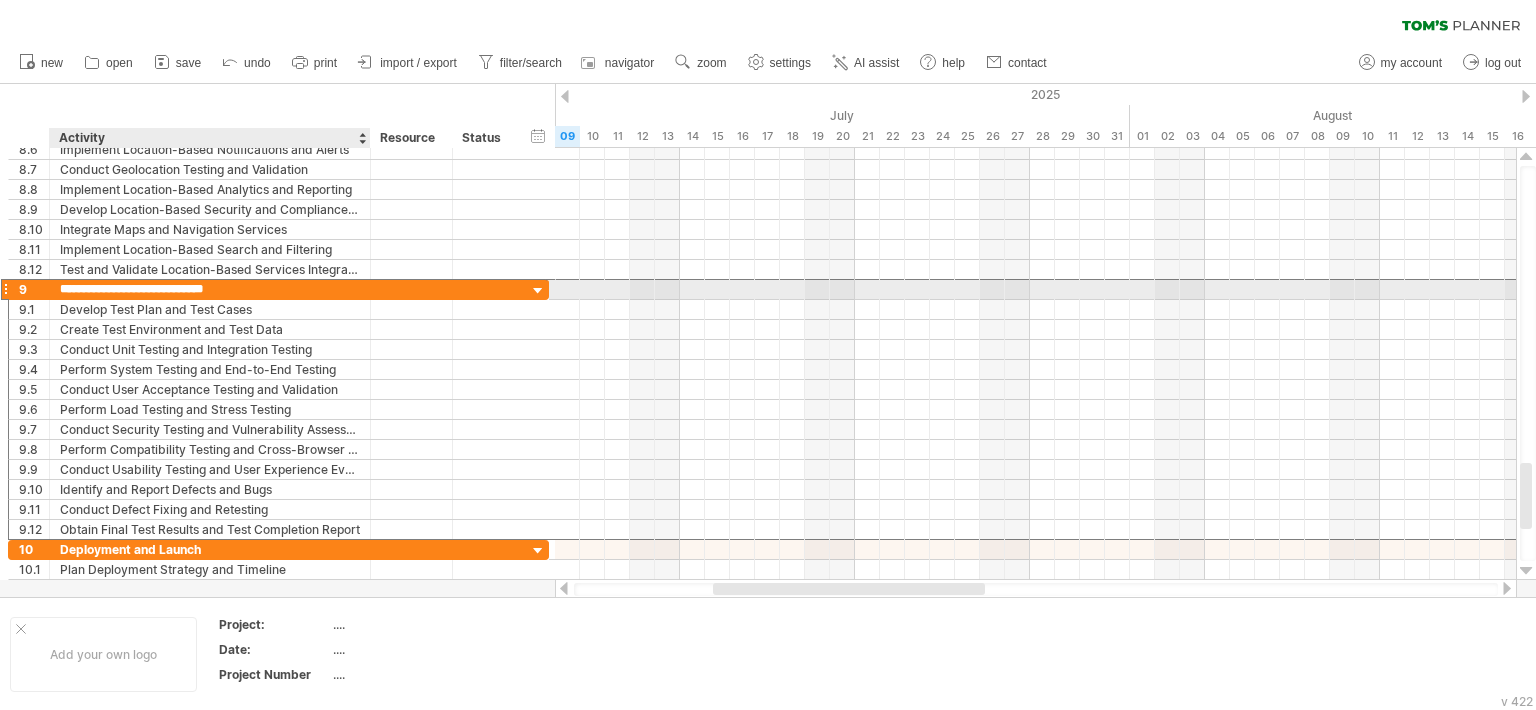 click on "**********" at bounding box center [210, 289] 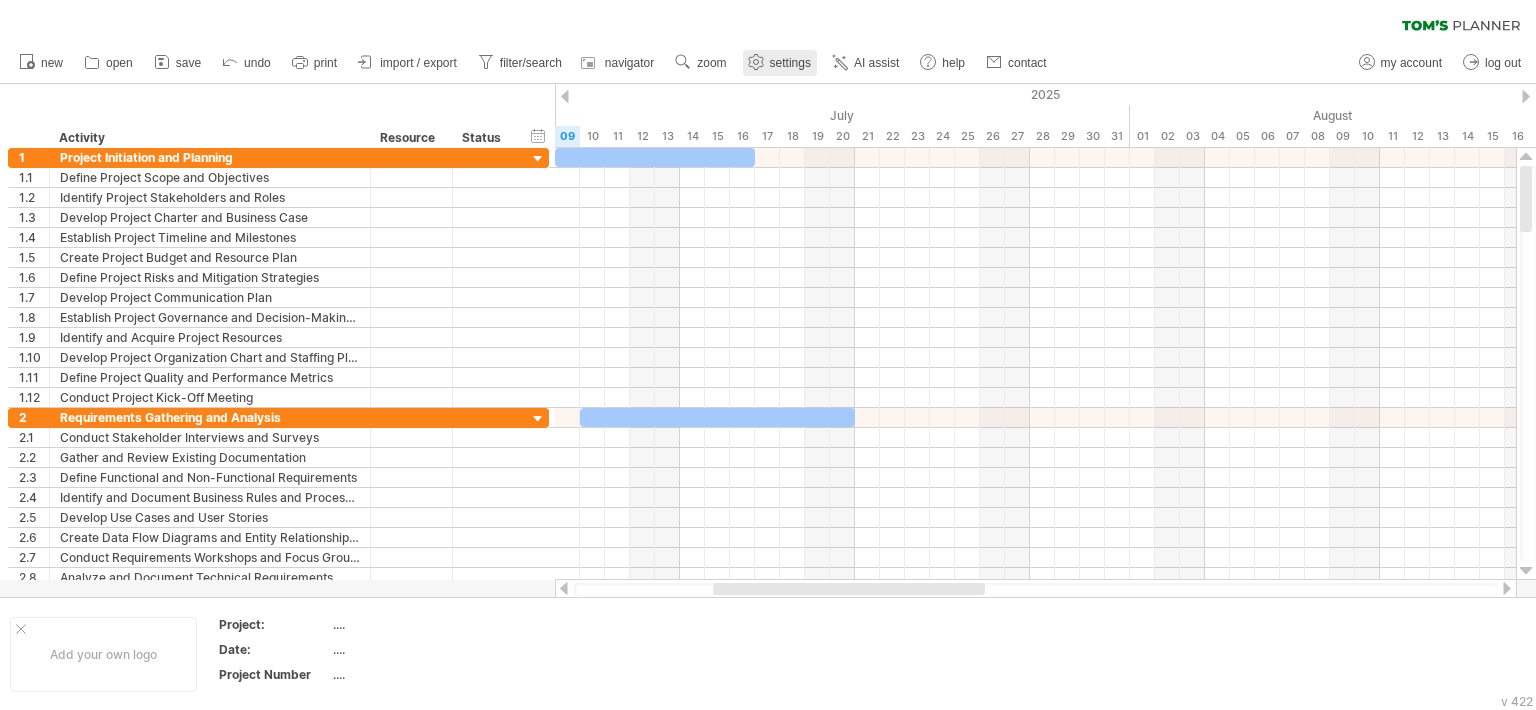 click on "settings" at bounding box center (790, 63) 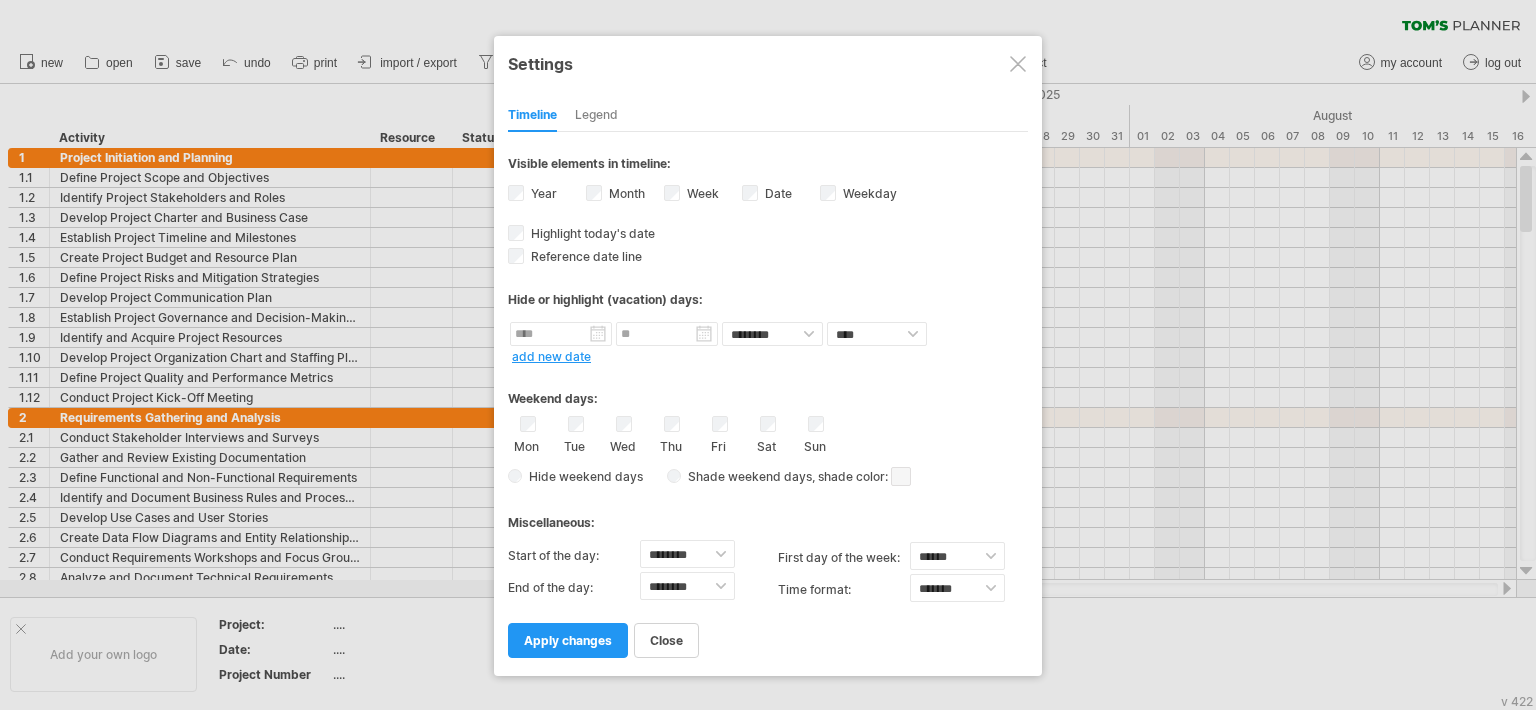 click at bounding box center (1018, 64) 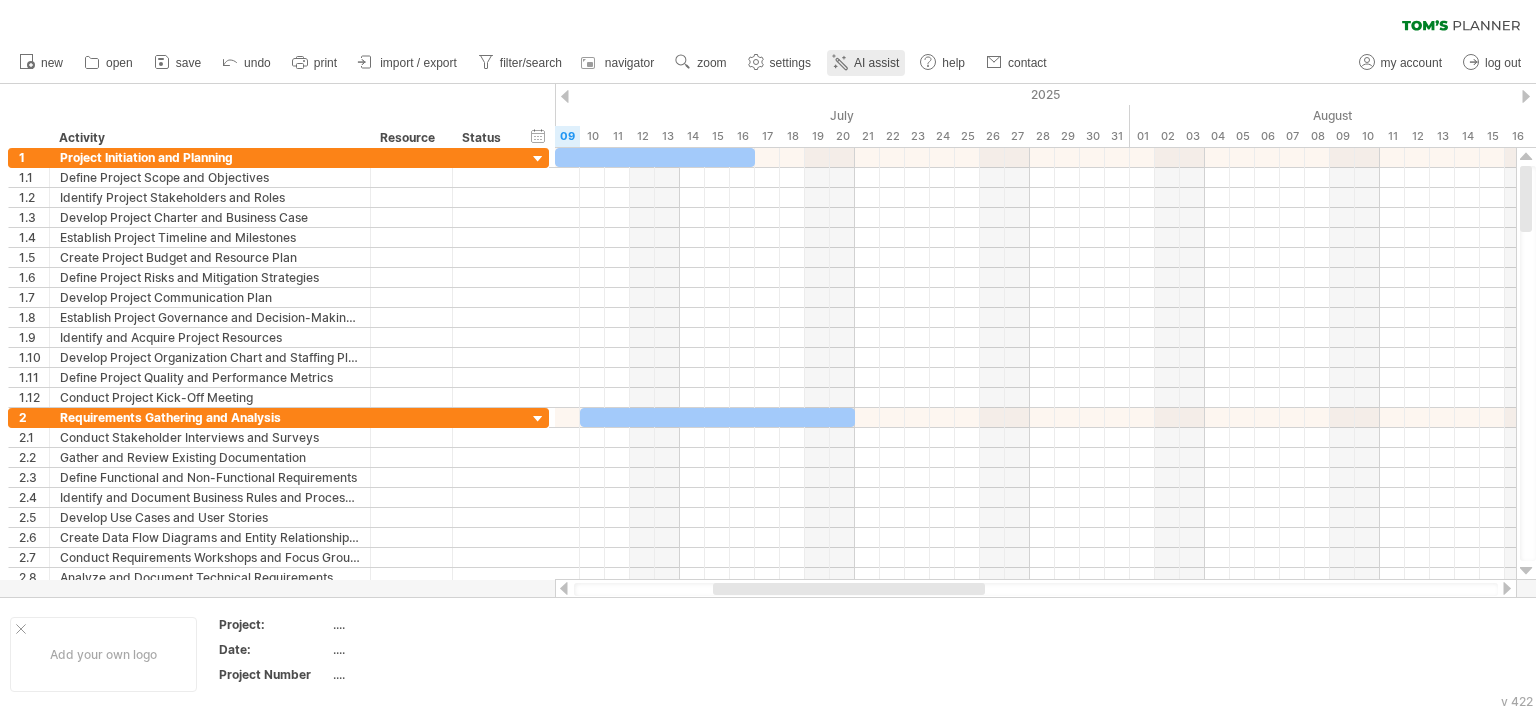 click on "AI assist" at bounding box center (876, 63) 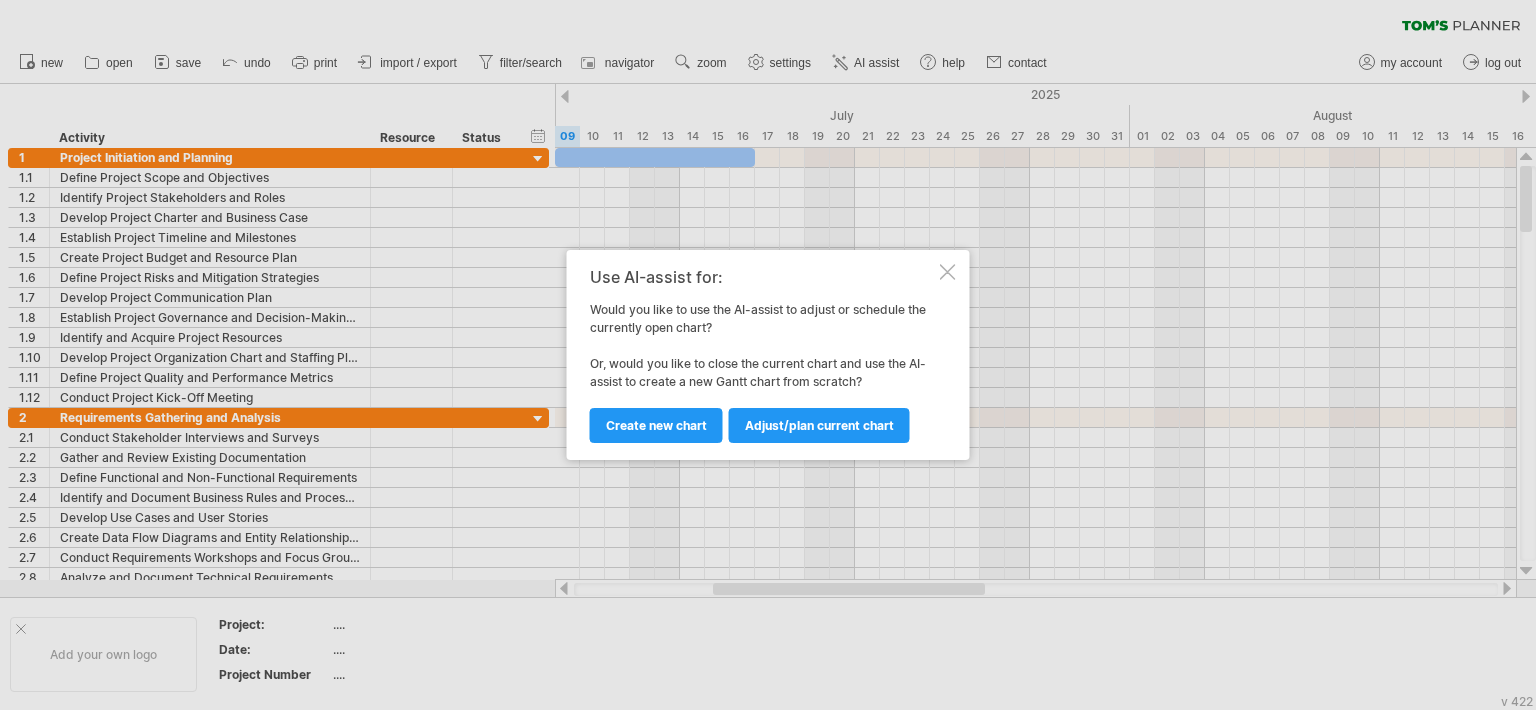 click at bounding box center (948, 272) 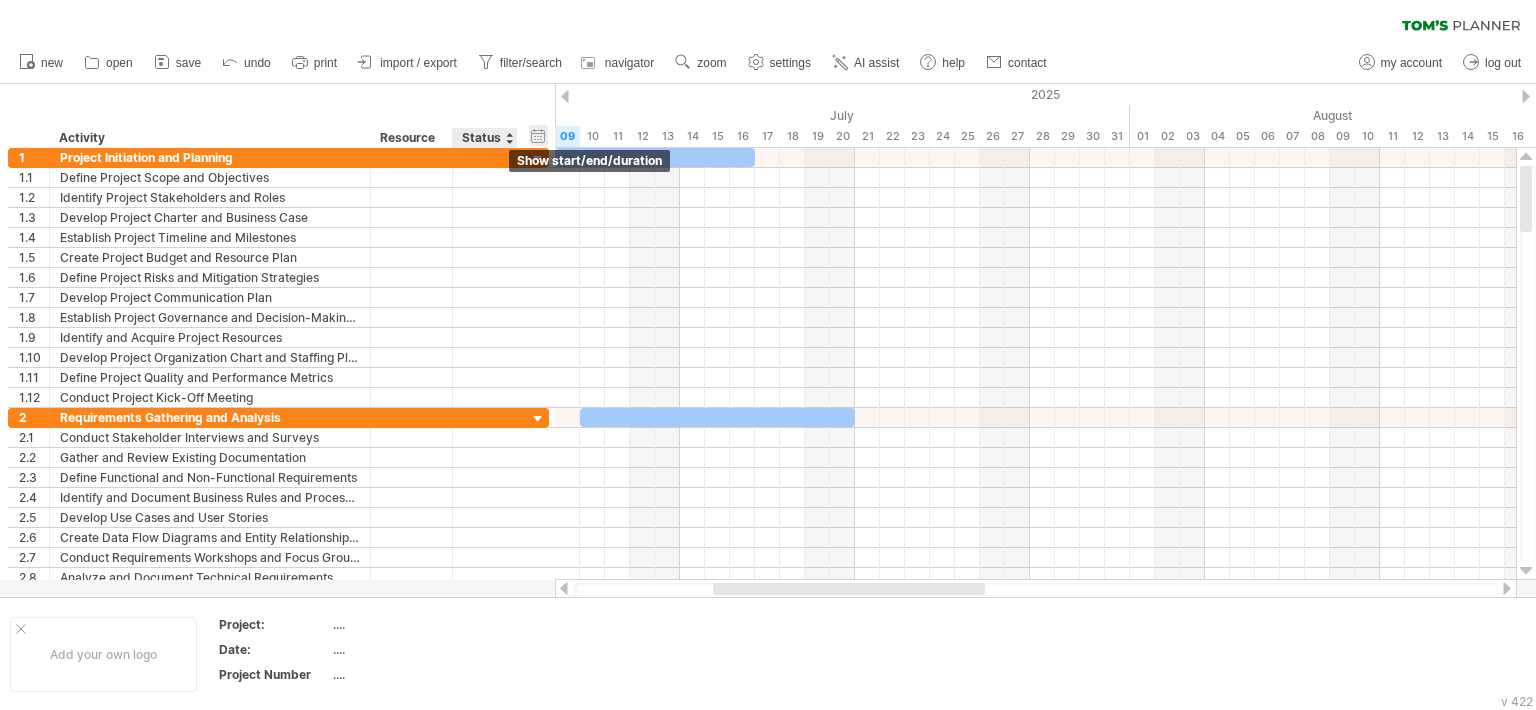 click on "hide start/end/duration show start/end/duration" at bounding box center [538, 135] 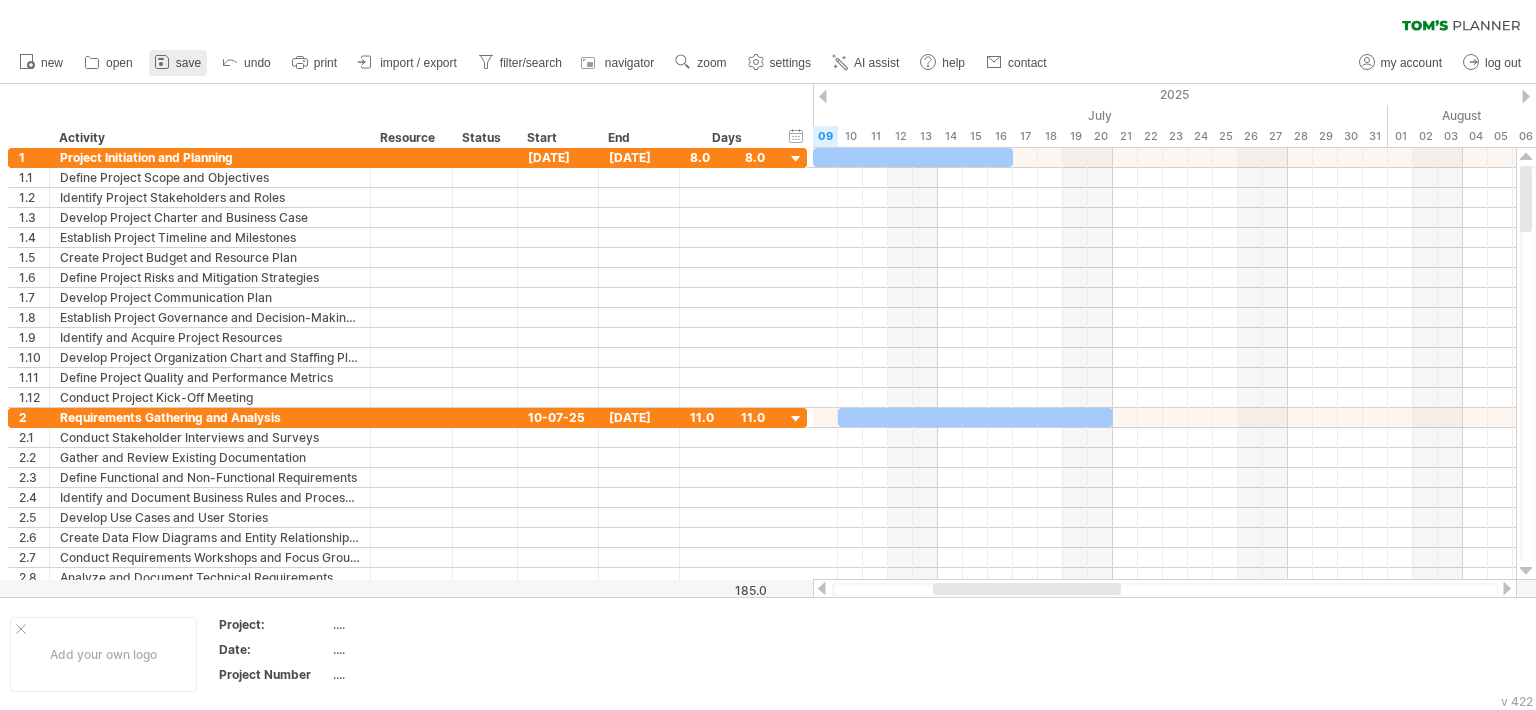 click on "save" at bounding box center (178, 63) 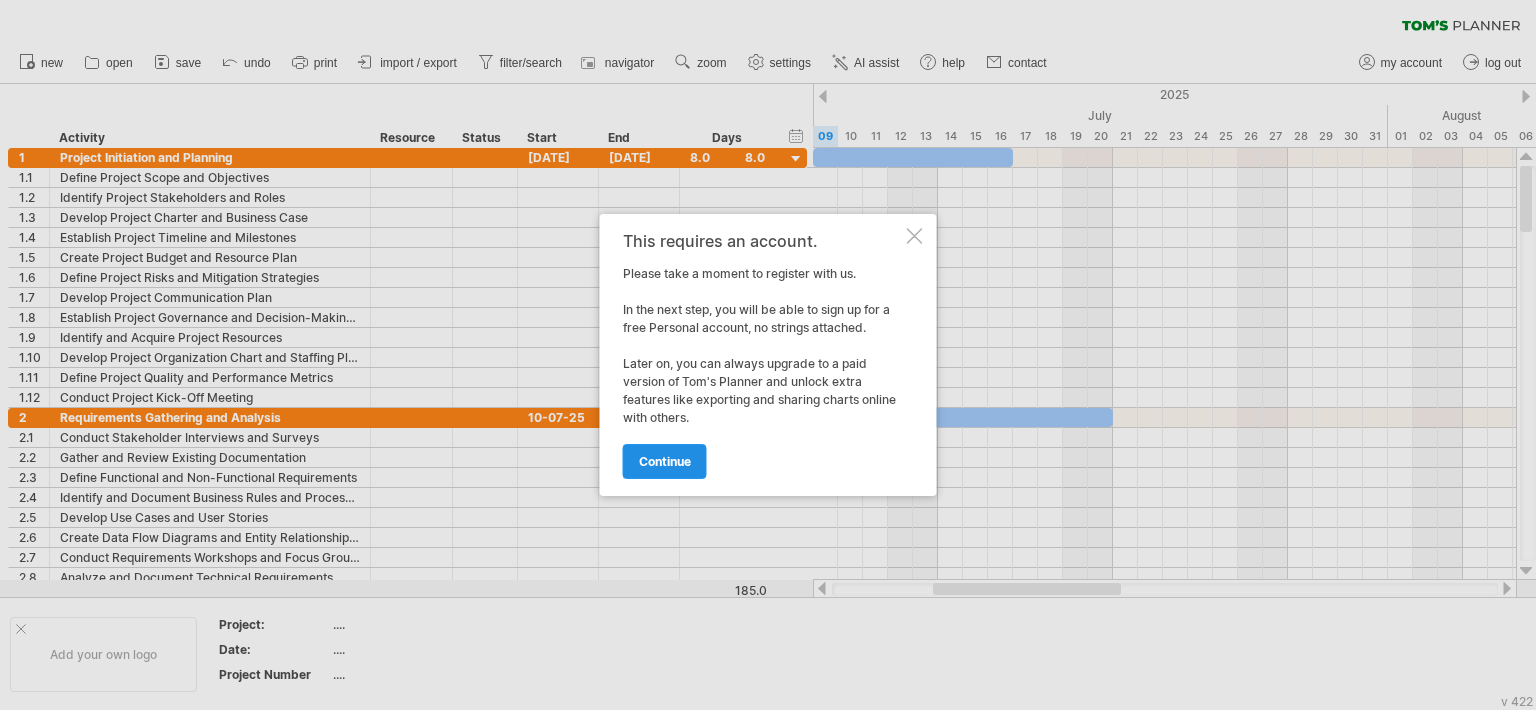 click on "continue" at bounding box center (665, 461) 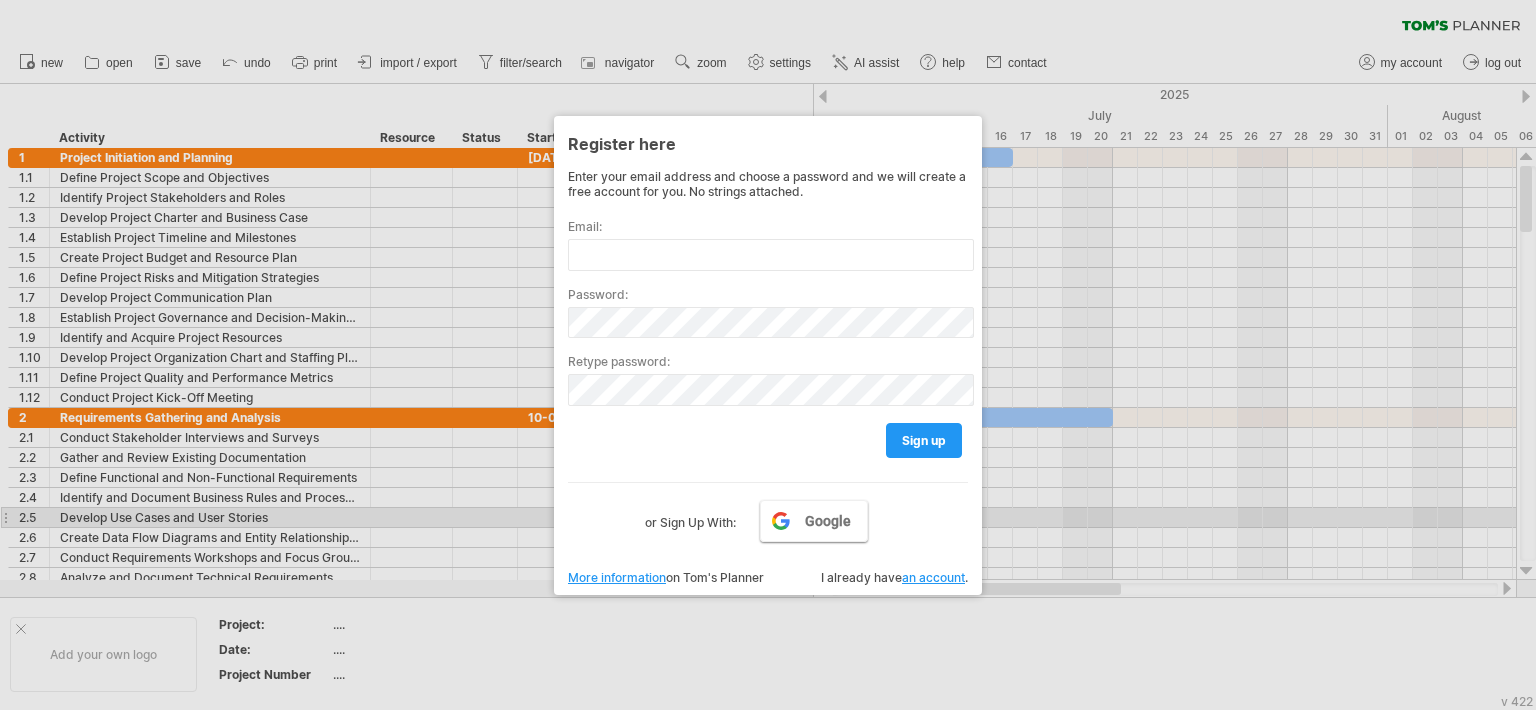 click on "Google" at bounding box center [828, 521] 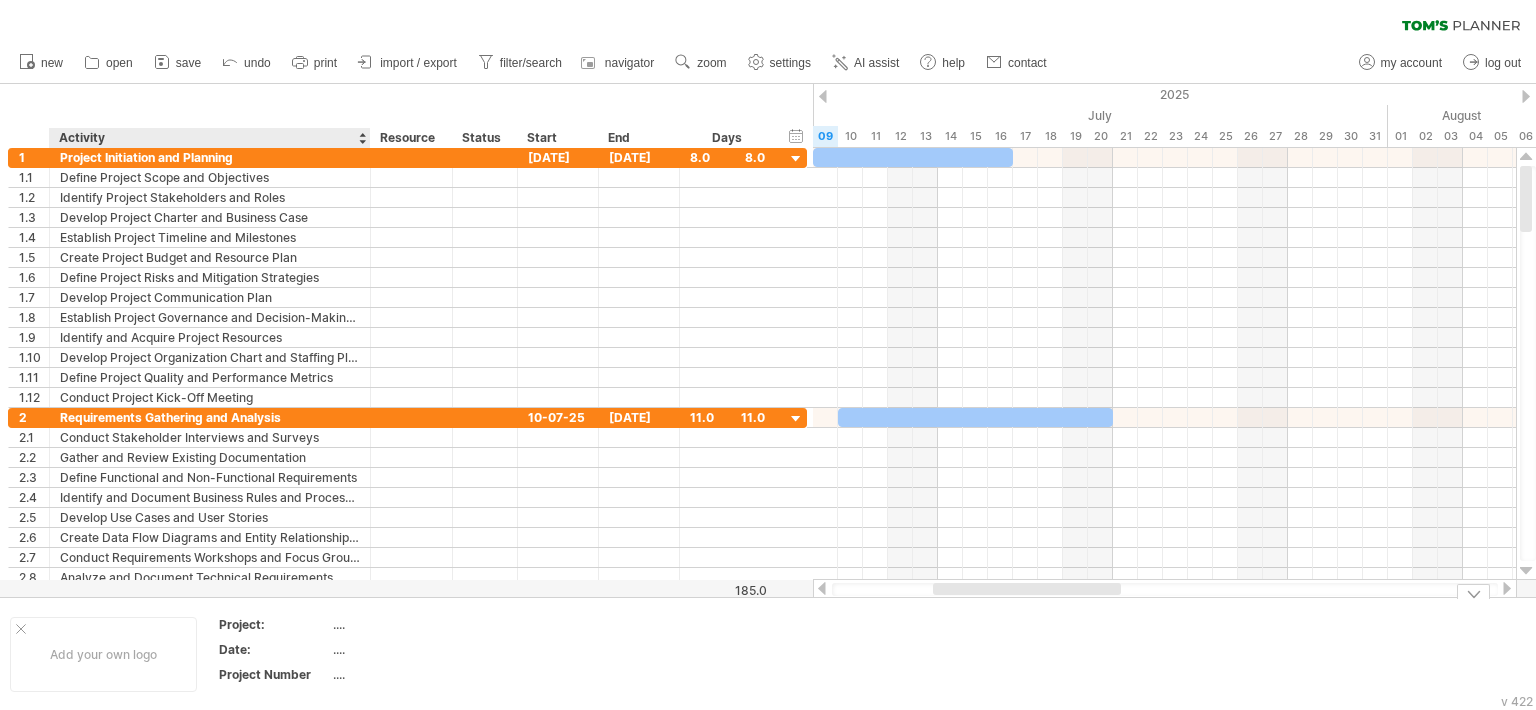 click on "...." at bounding box center [417, 624] 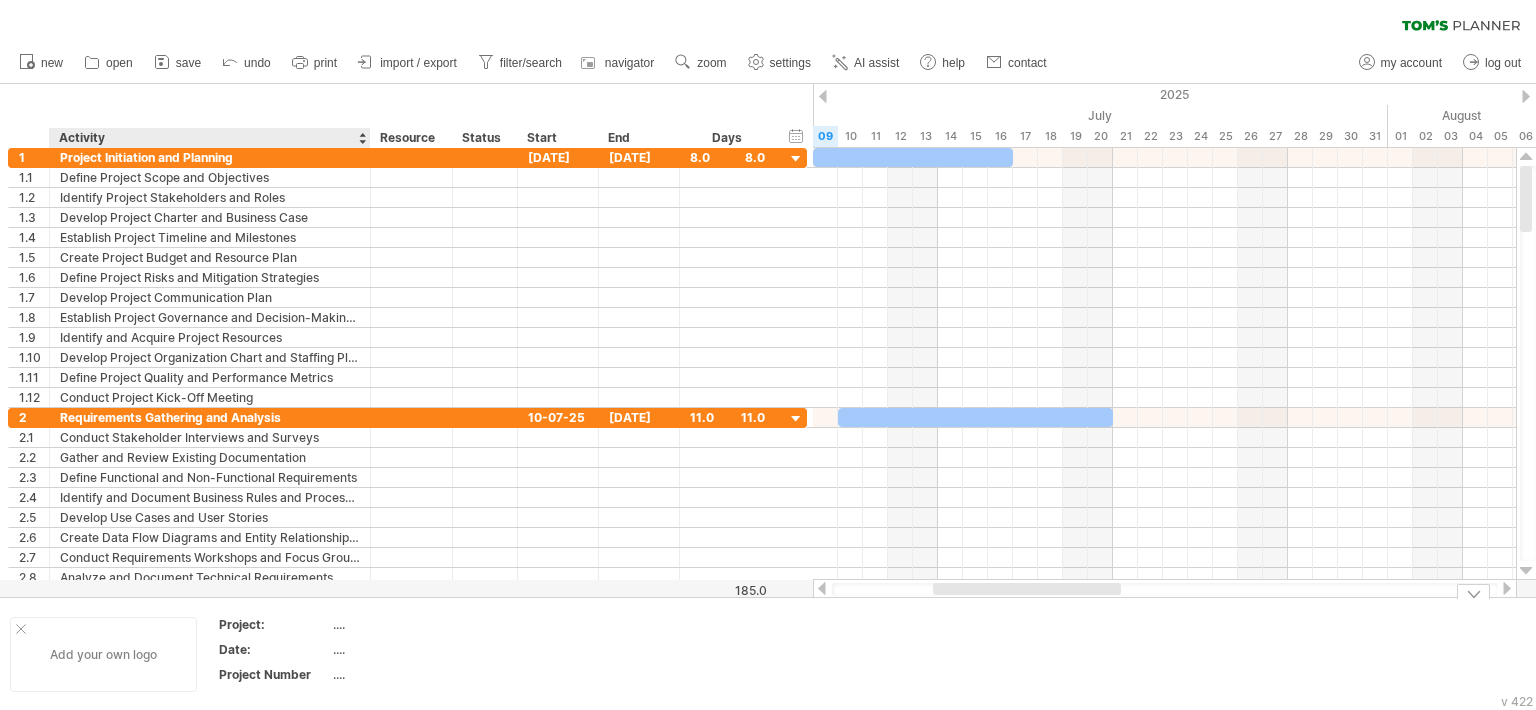 click on "Add your own logo" at bounding box center (103, 654) 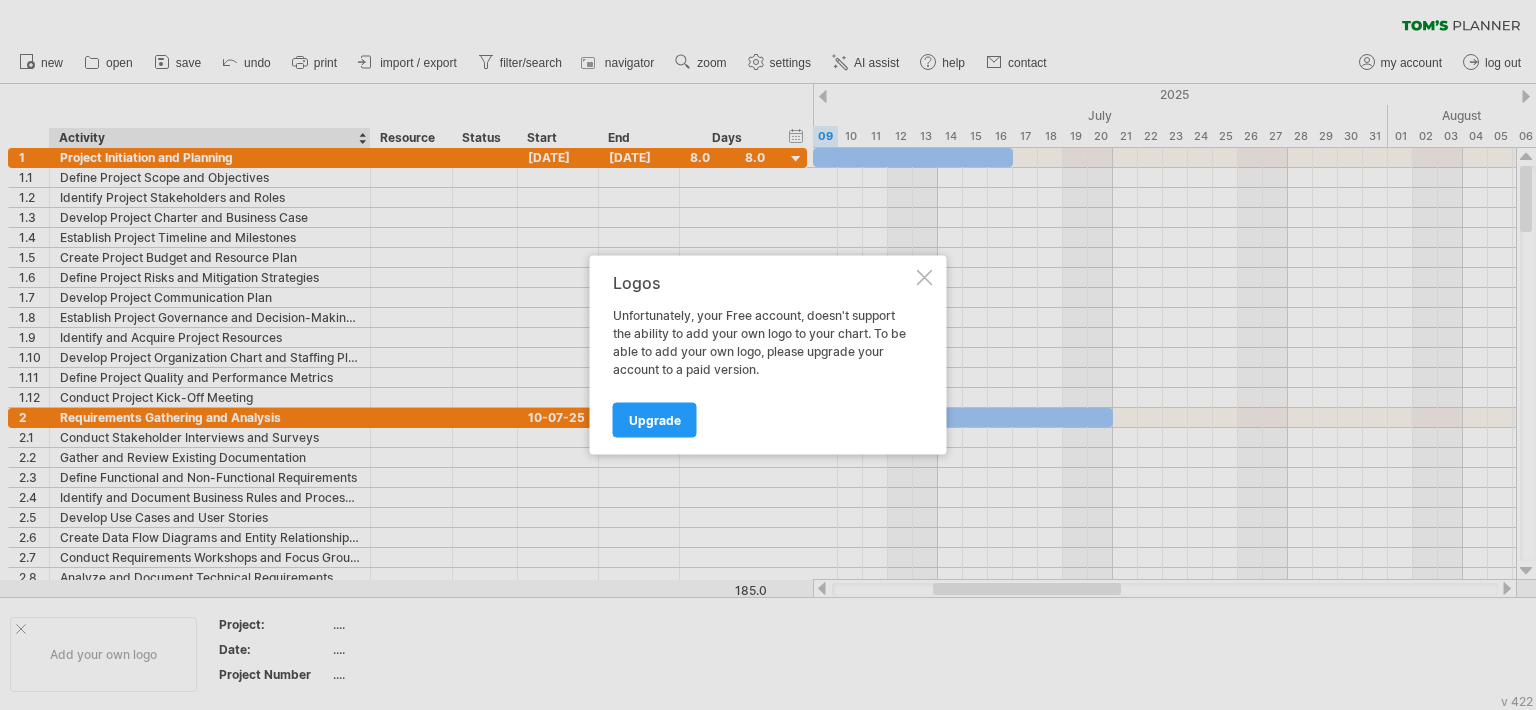 click at bounding box center (925, 278) 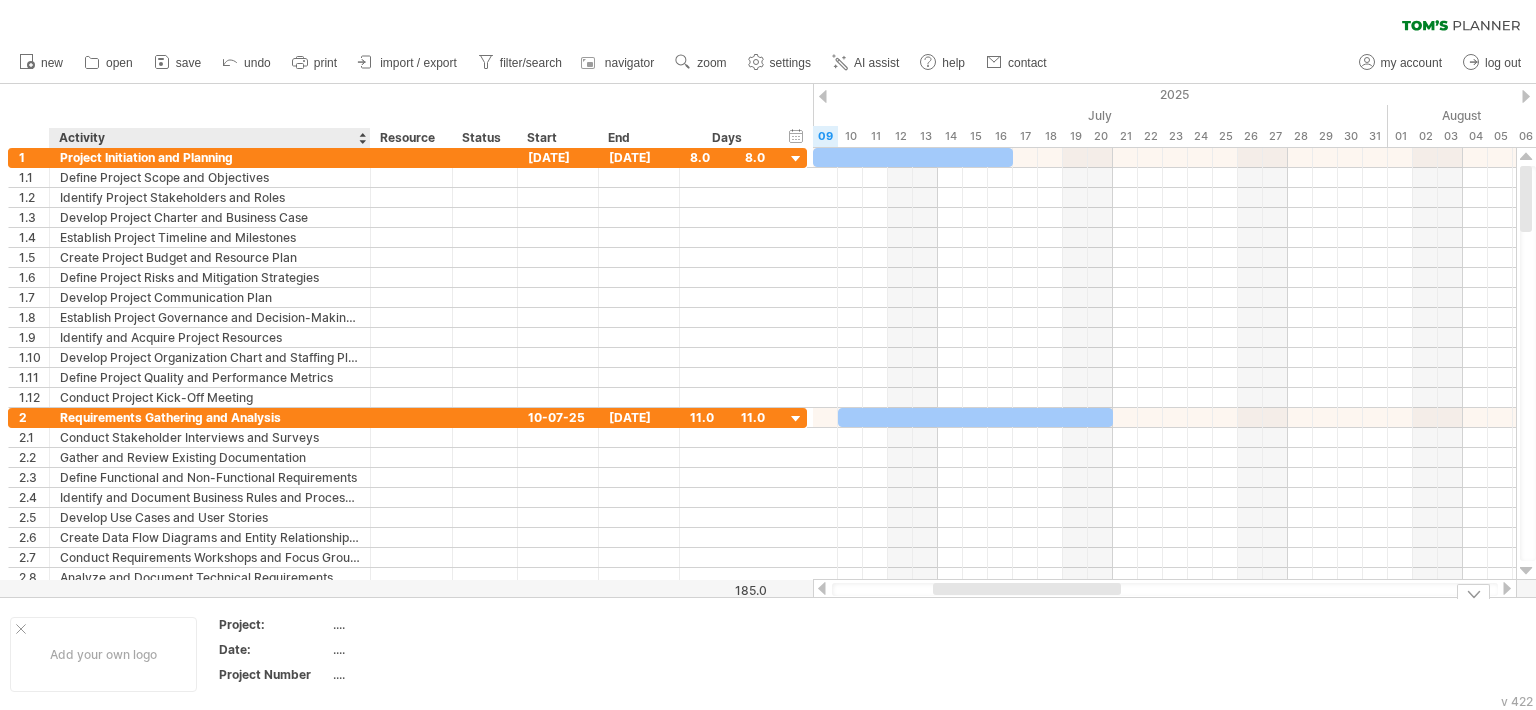 click on "...." at bounding box center (417, 624) 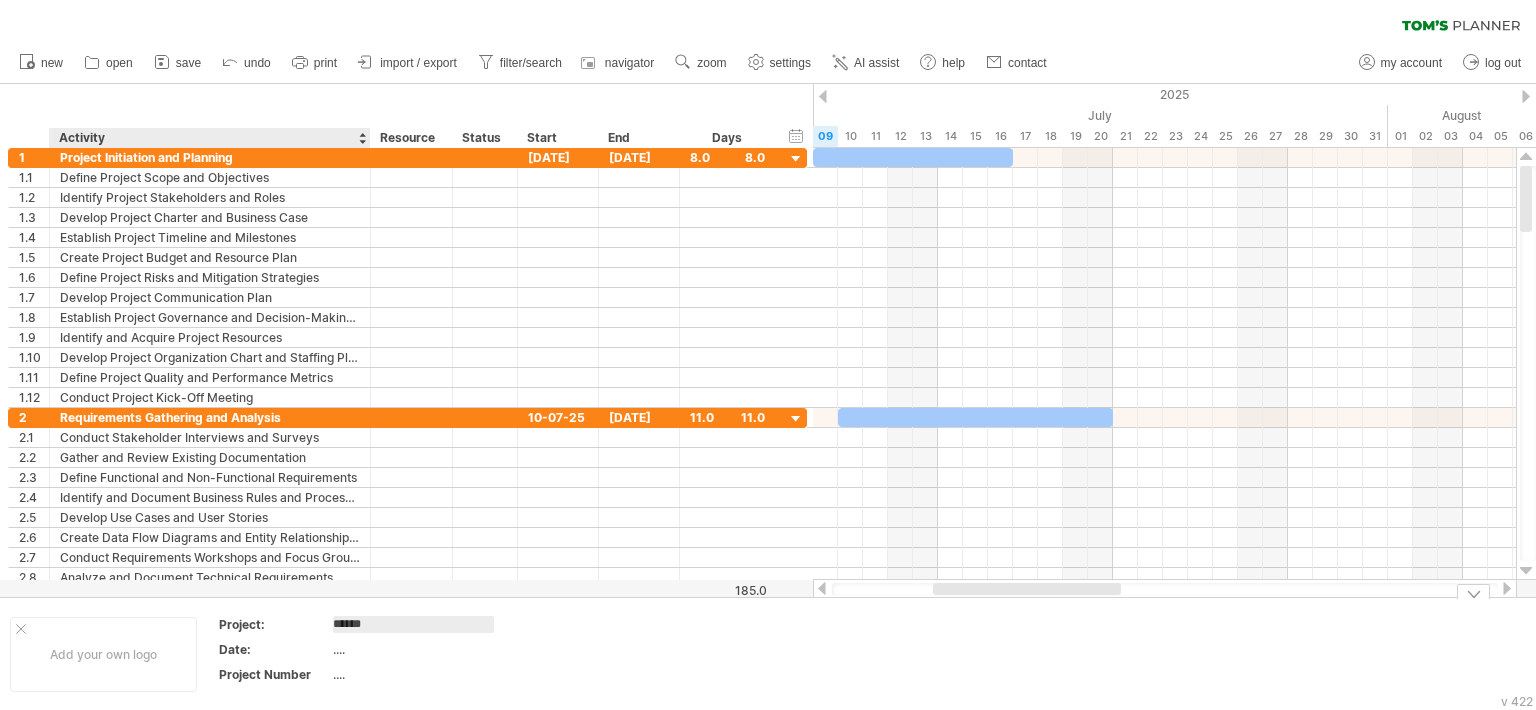type on "*******" 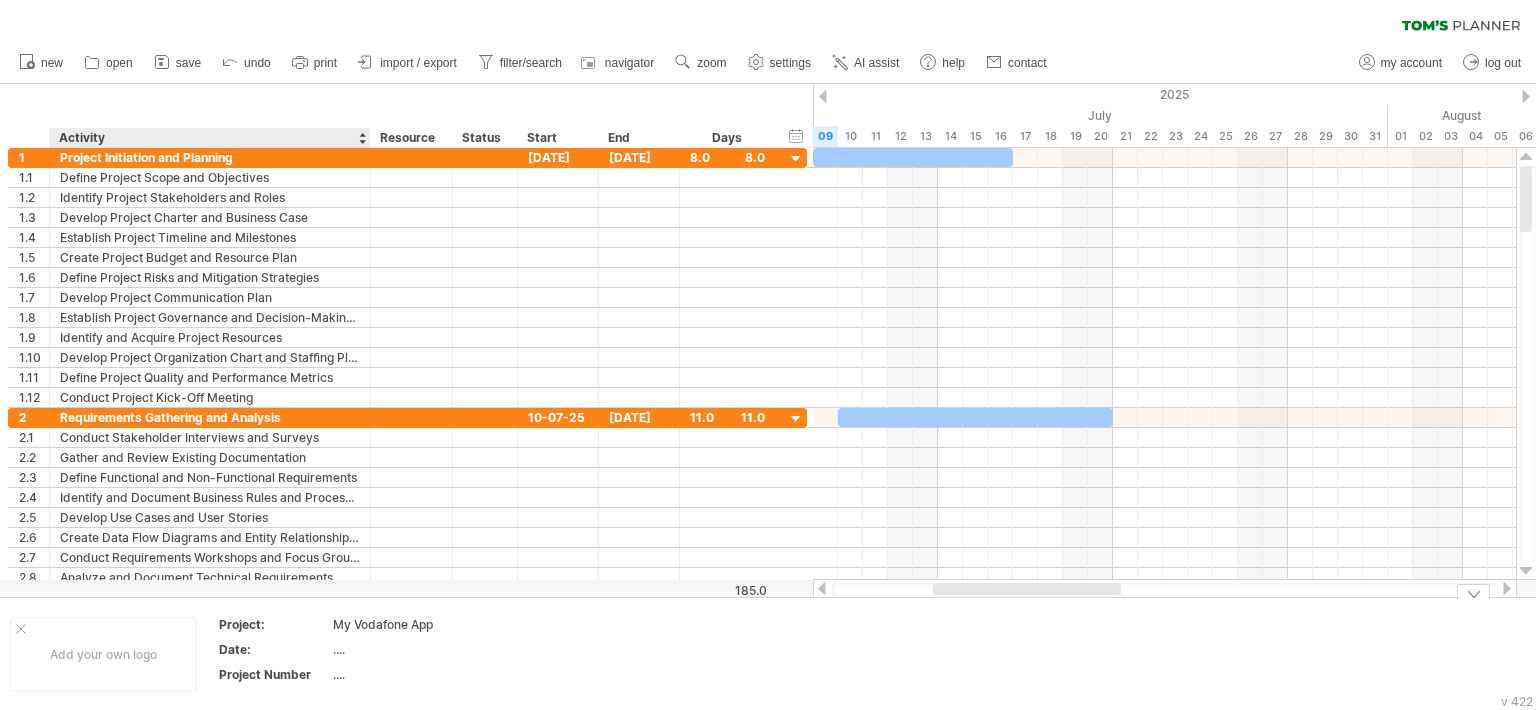 click on "...." at bounding box center (417, 624) 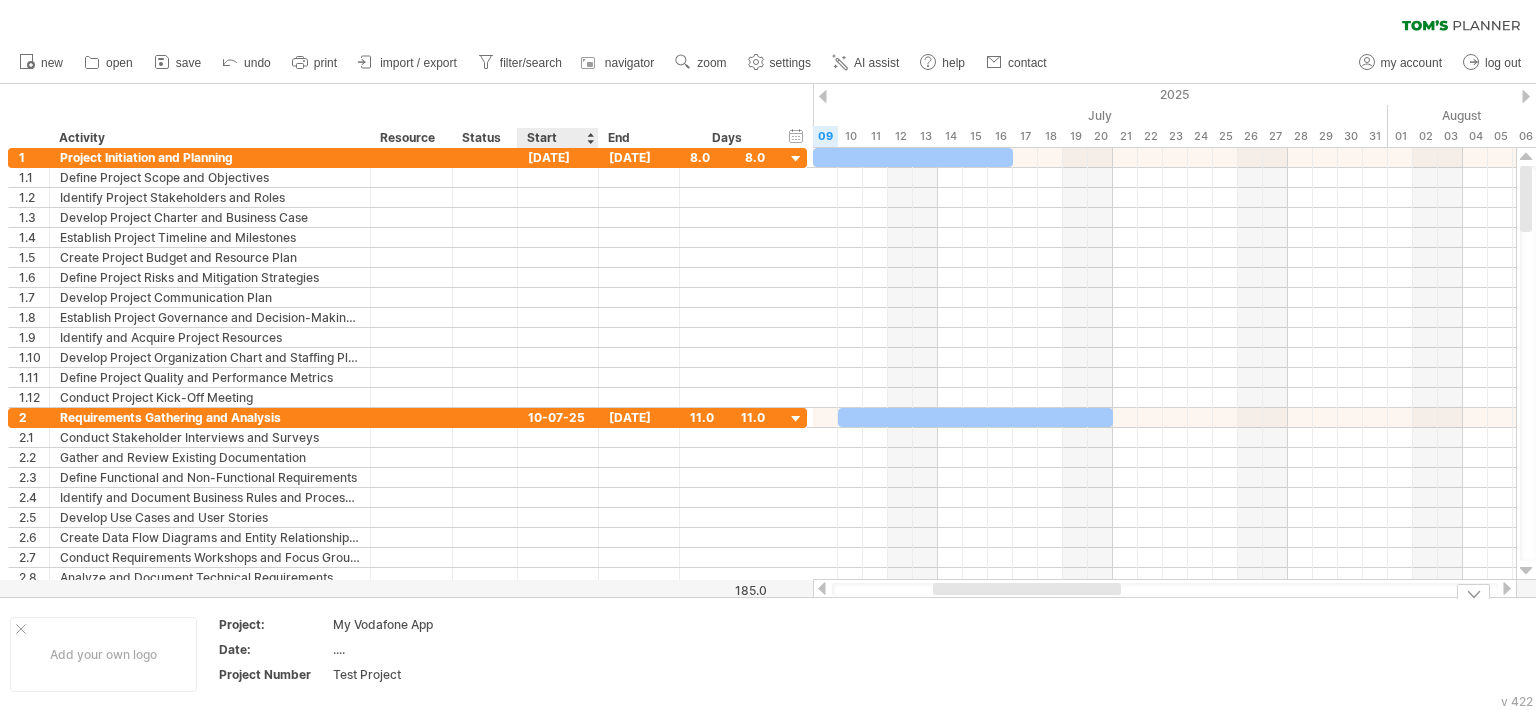 click at bounding box center [594, 654] 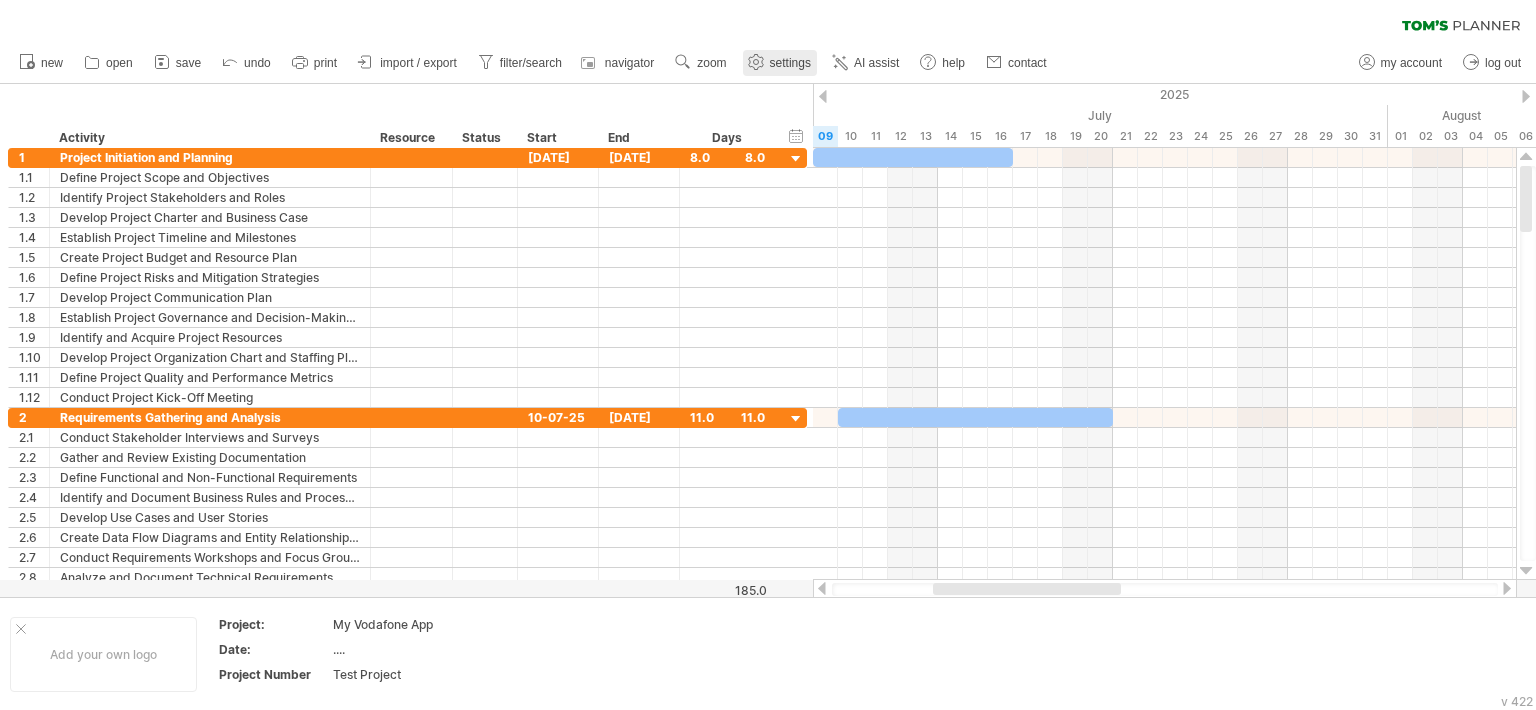 click on "settings" at bounding box center (780, 63) 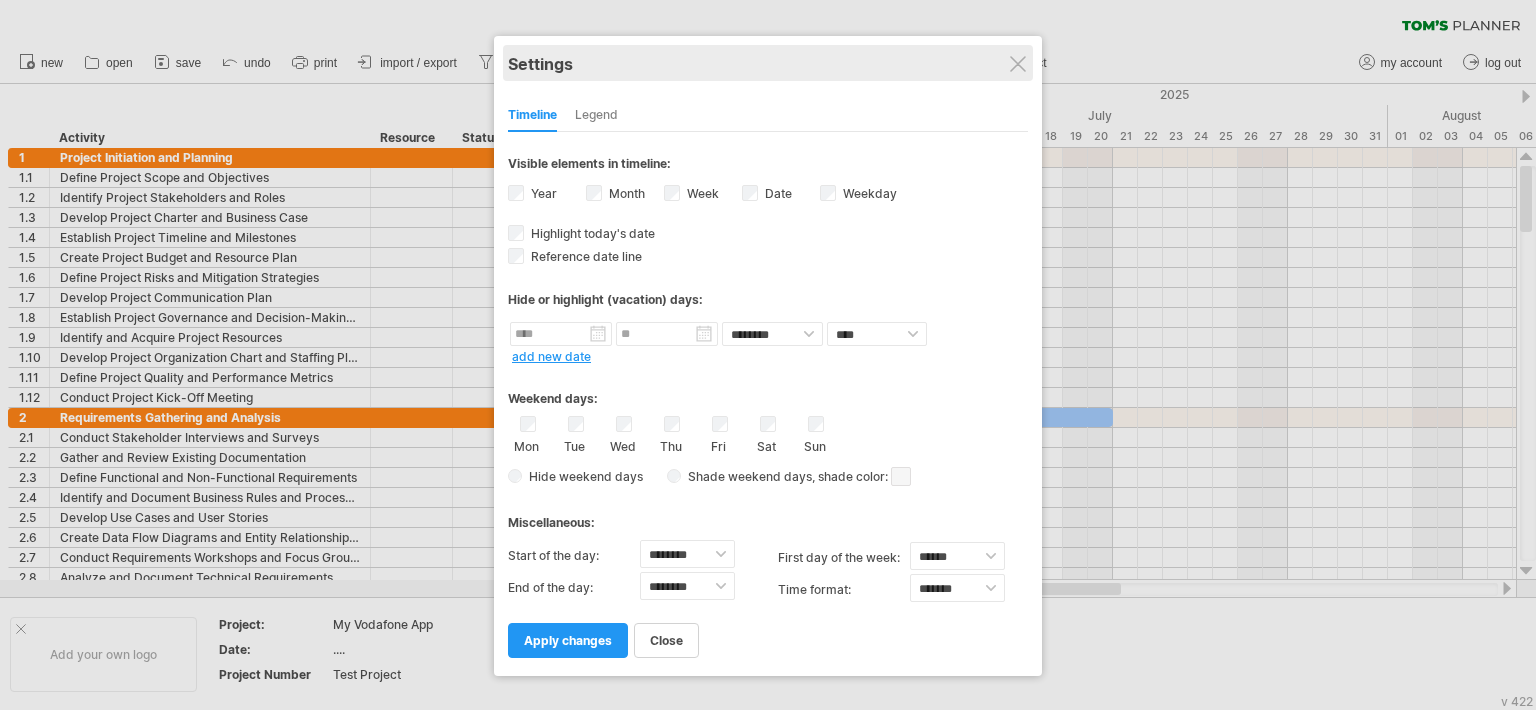 click on "Settings" at bounding box center [768, 63] 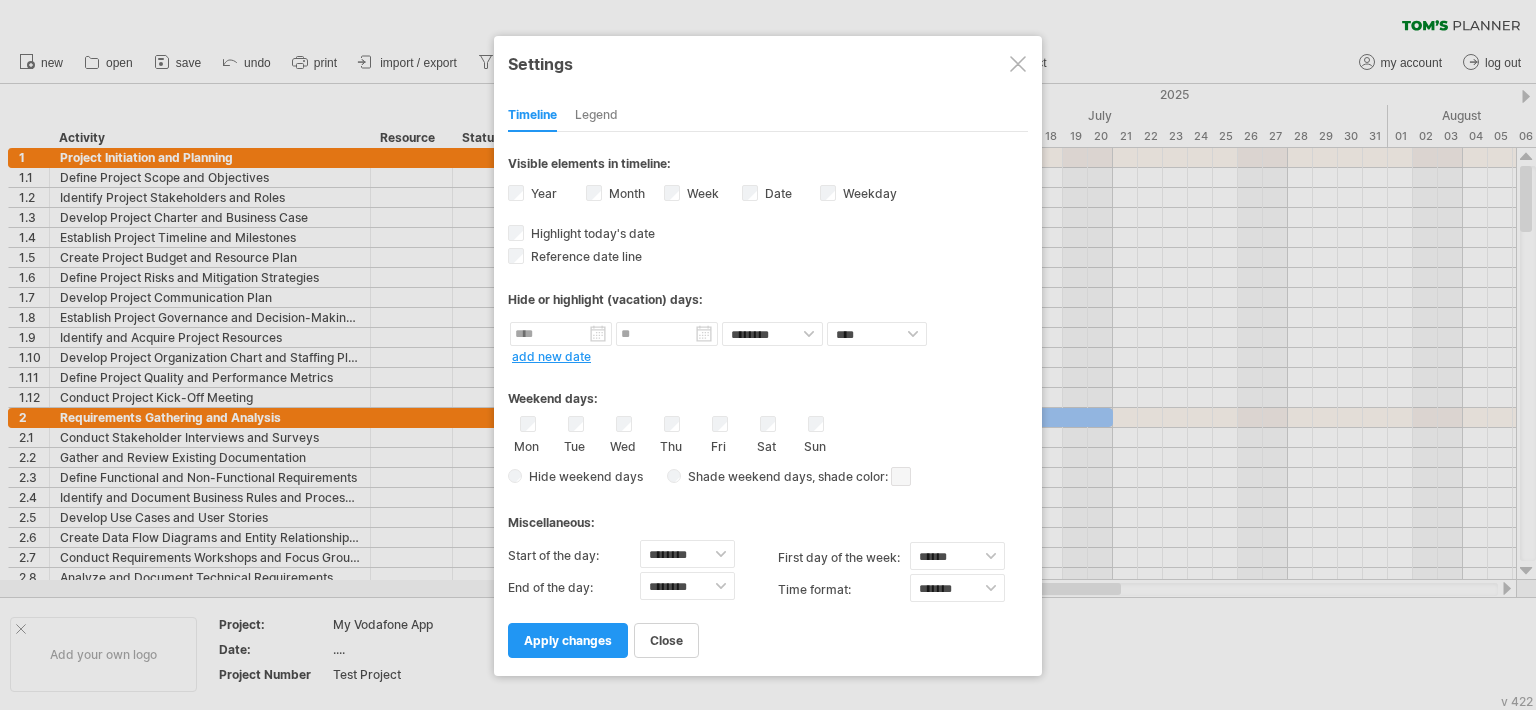 click on "Timeline
Legend" at bounding box center (768, 110) 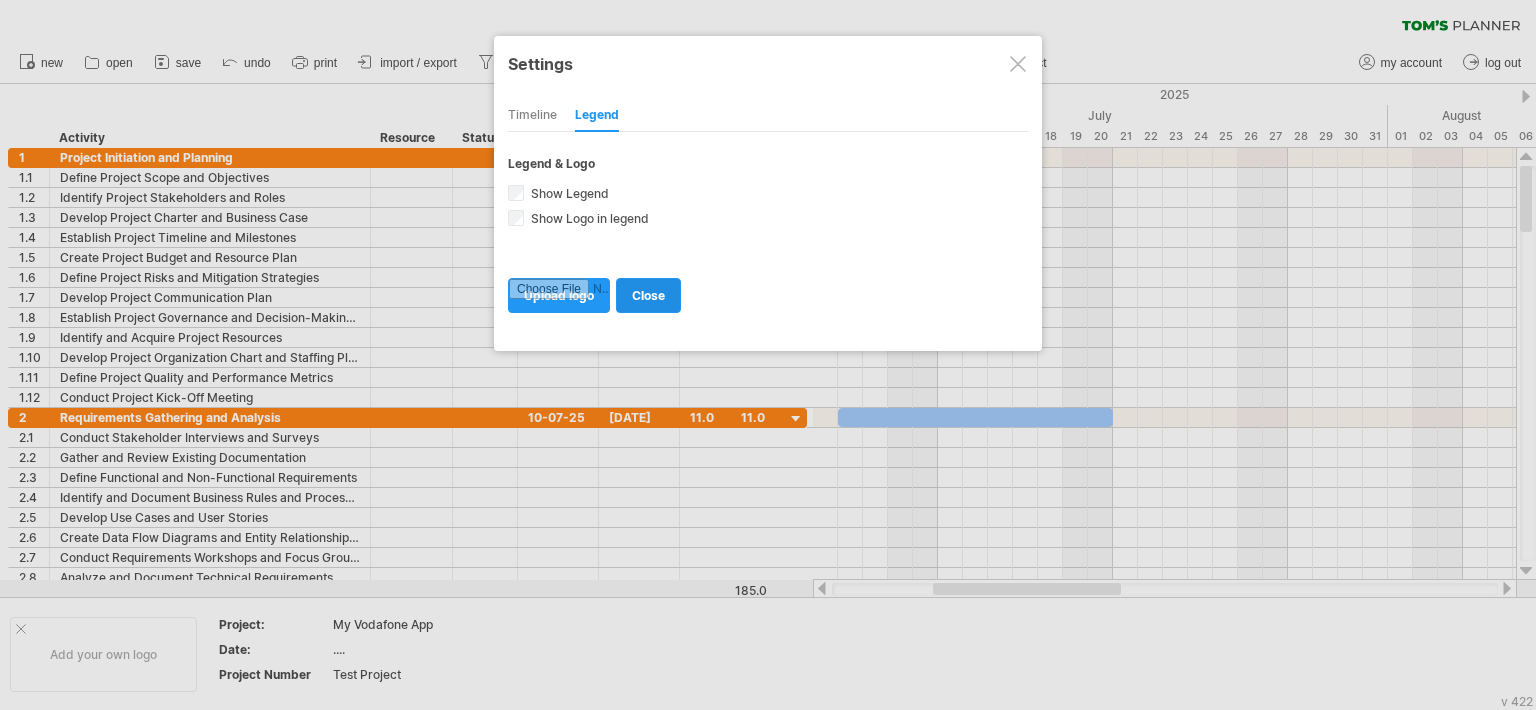 click on "close" at bounding box center (648, 295) 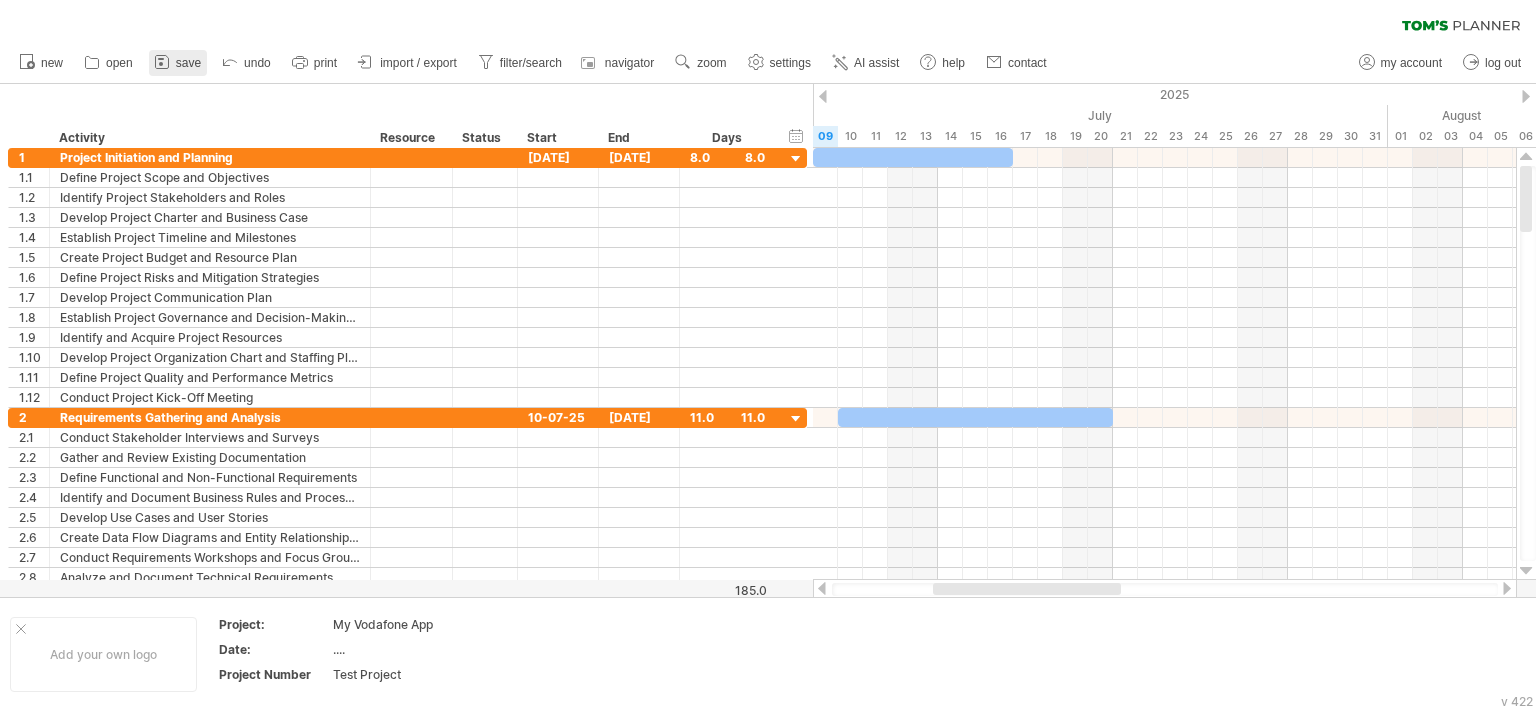 click on "save" at bounding box center (178, 63) 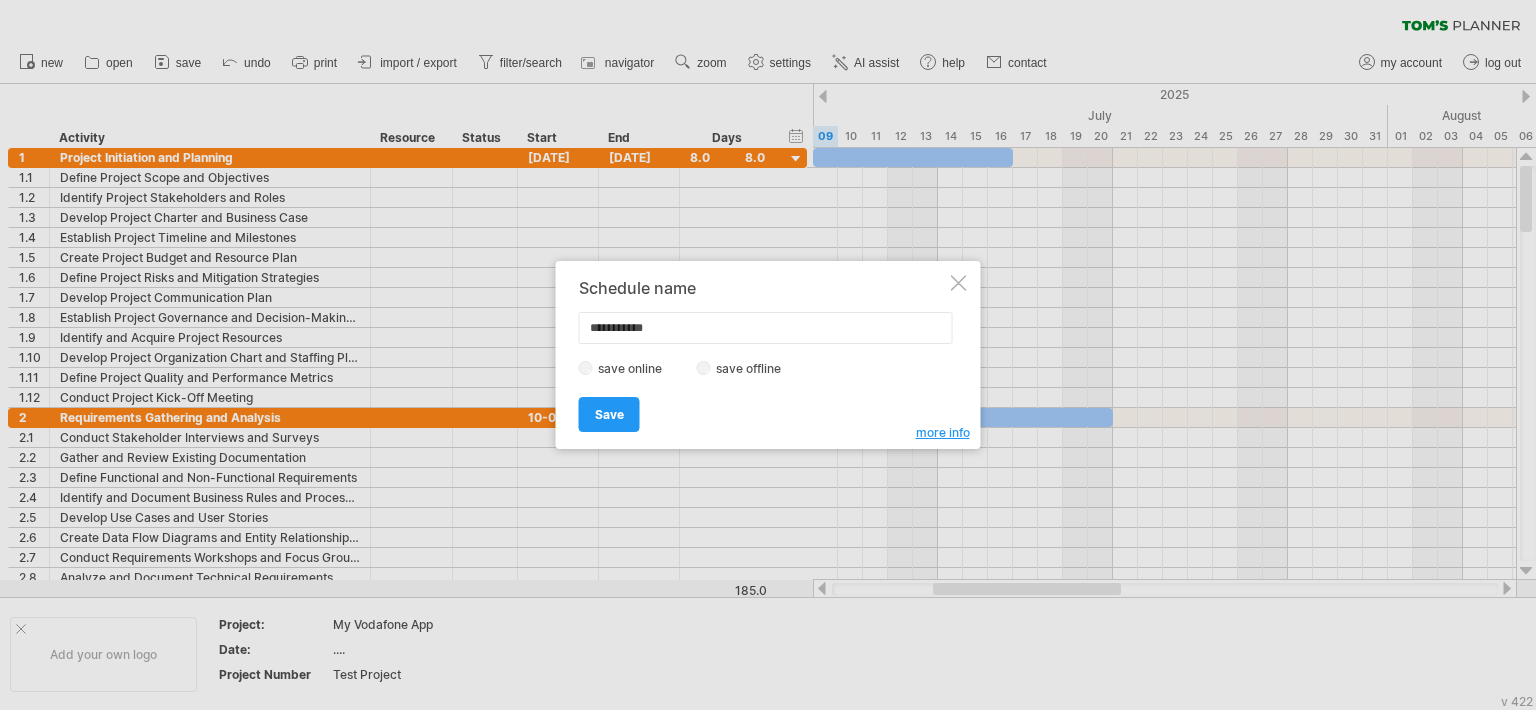 click on "**********" at bounding box center (766, 328) 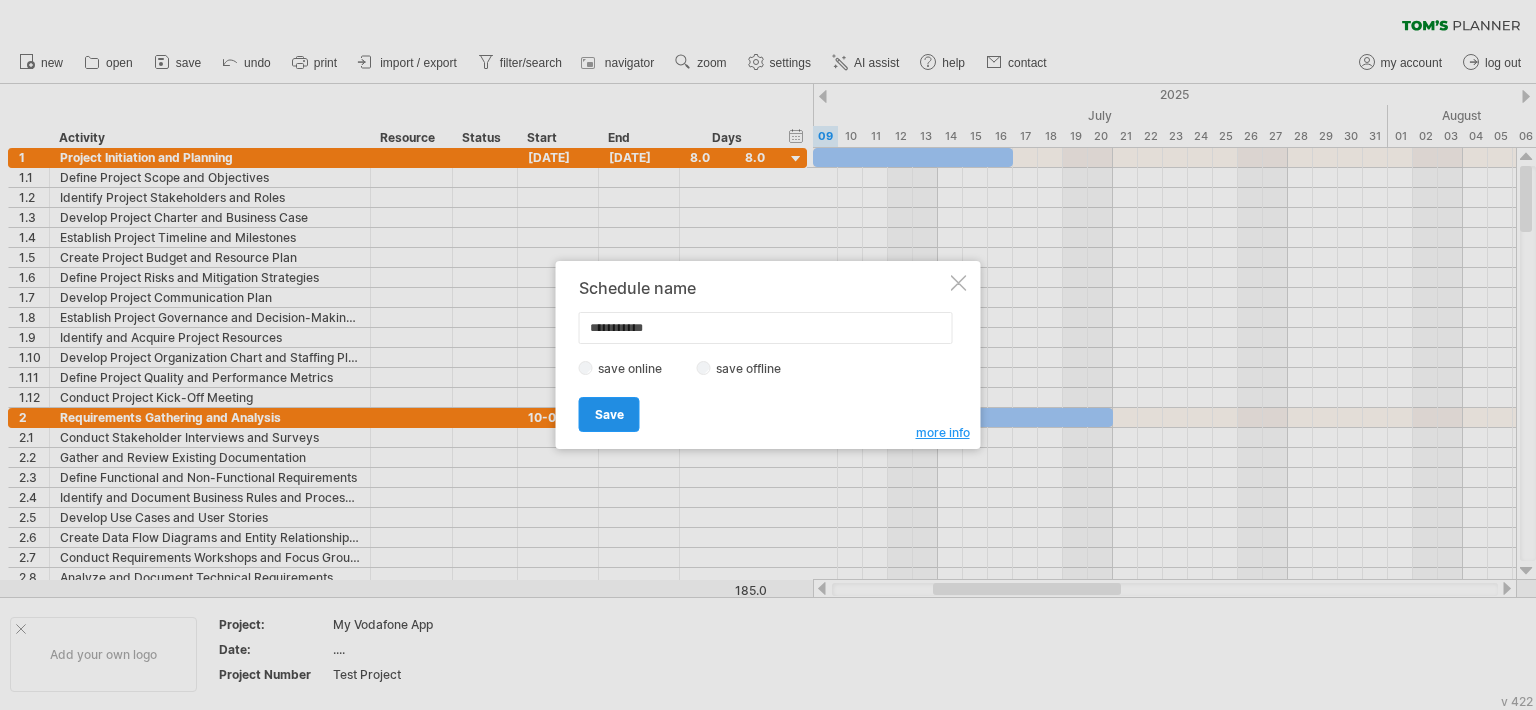 click on "Save" at bounding box center [609, 414] 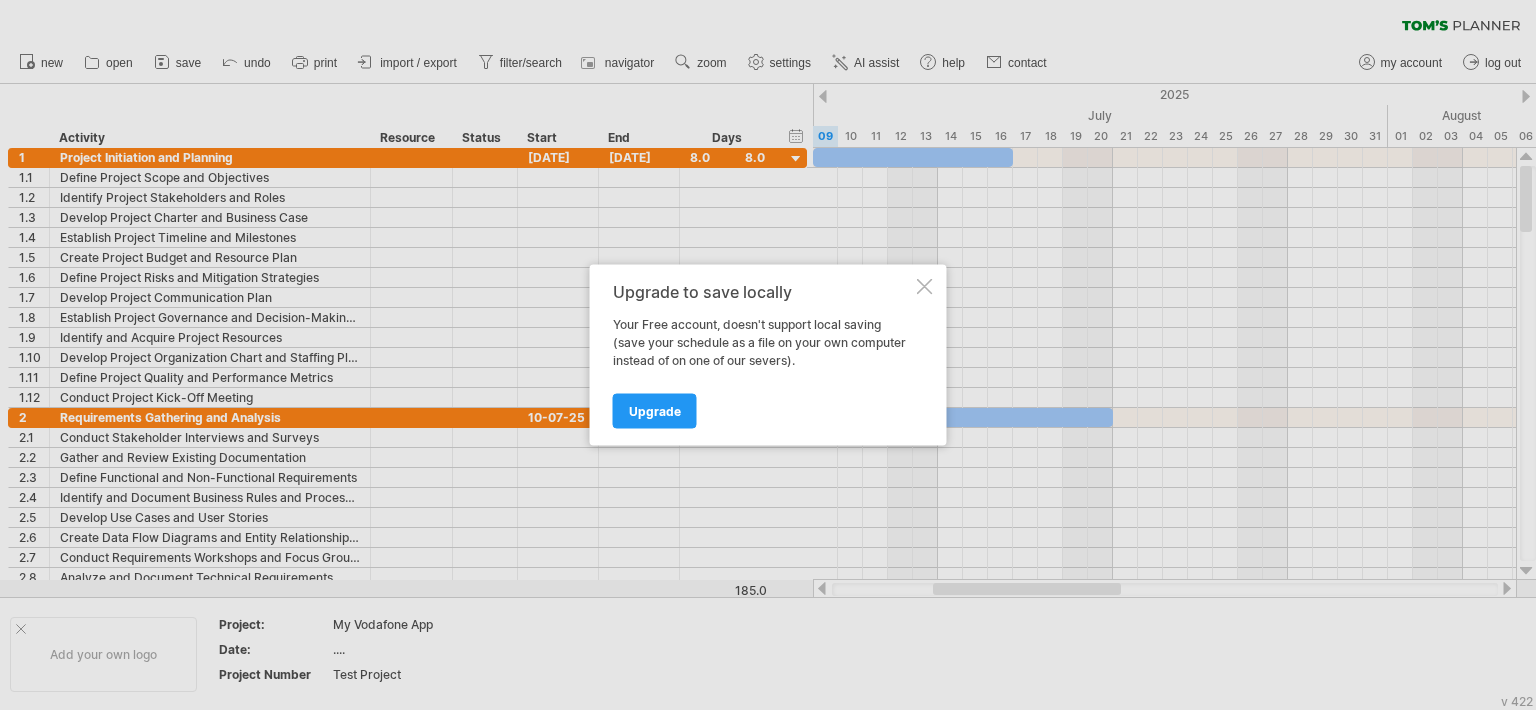click at bounding box center [925, 287] 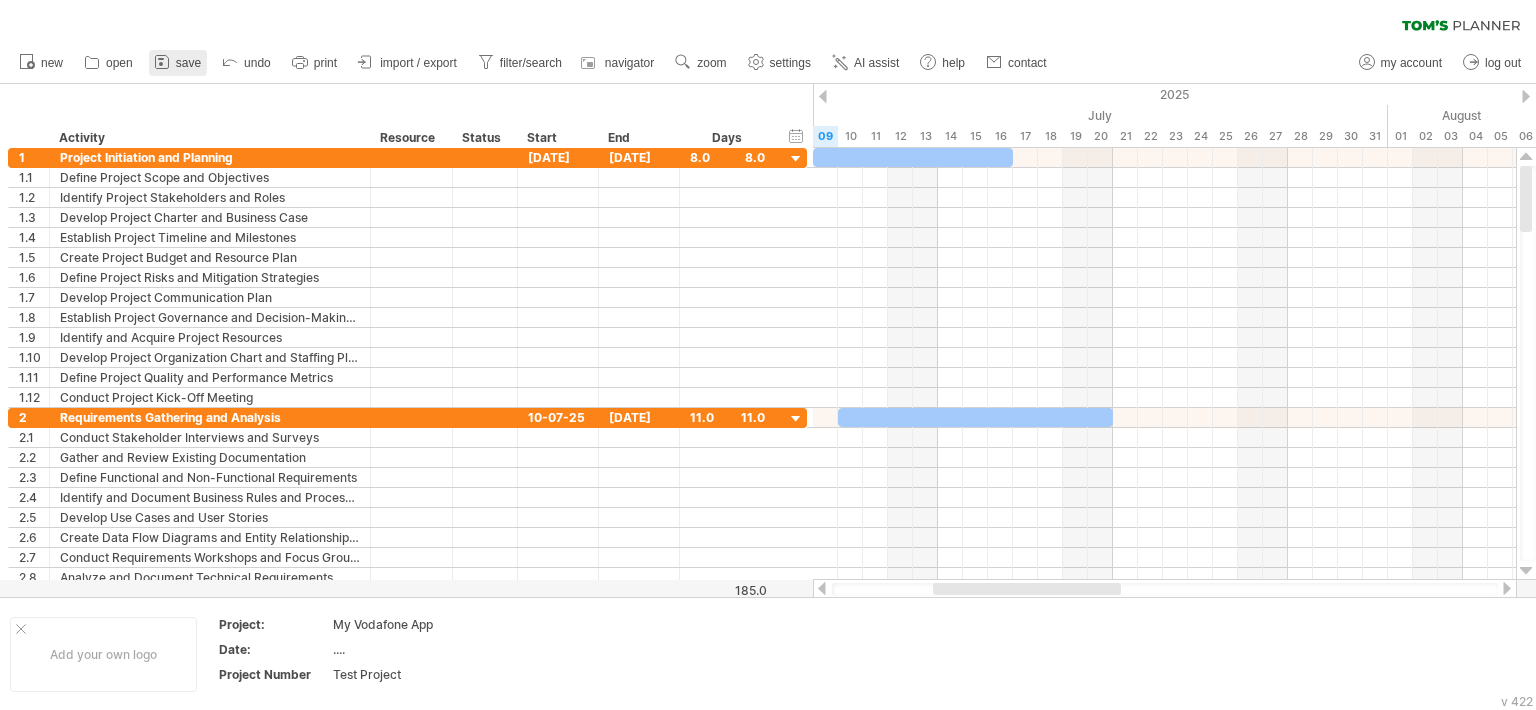 click at bounding box center (162, 62) 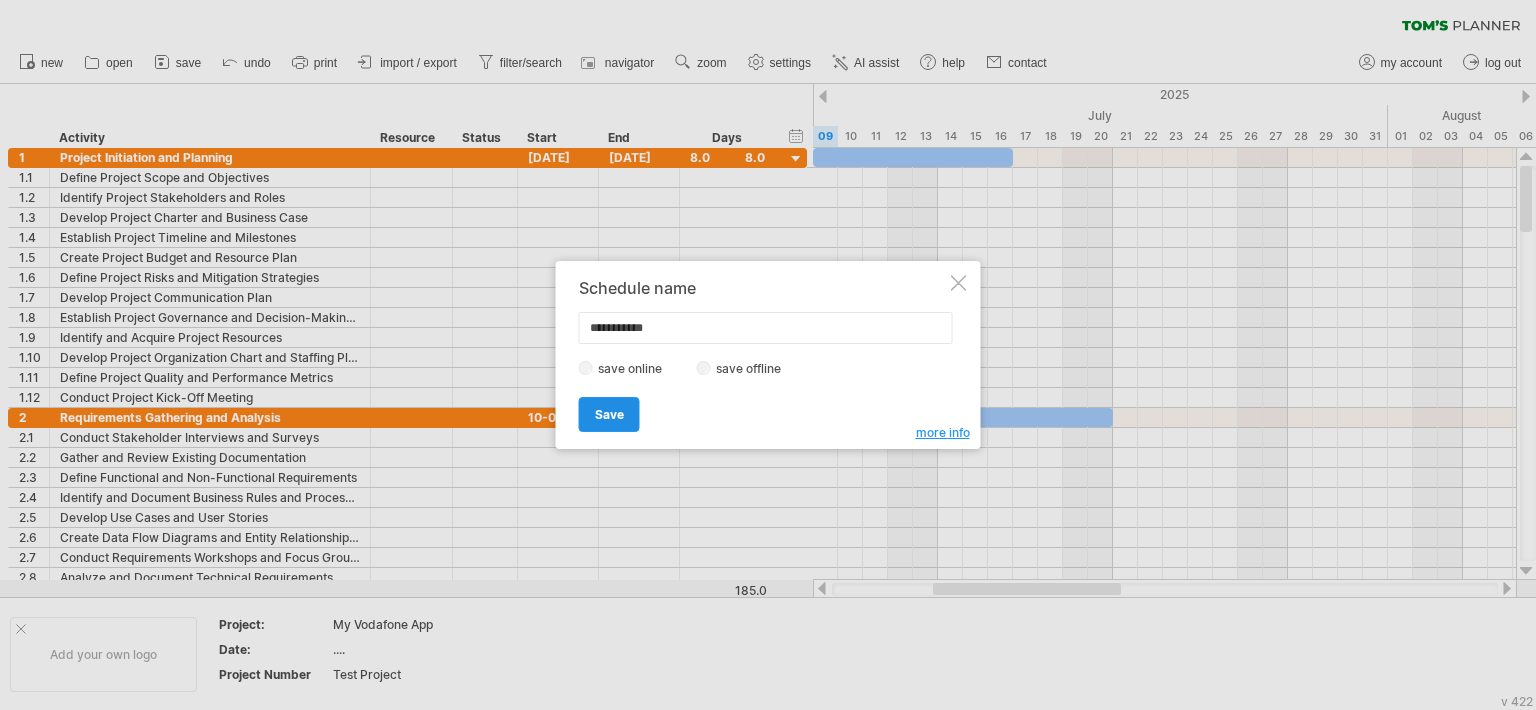 click on "Save" at bounding box center (609, 414) 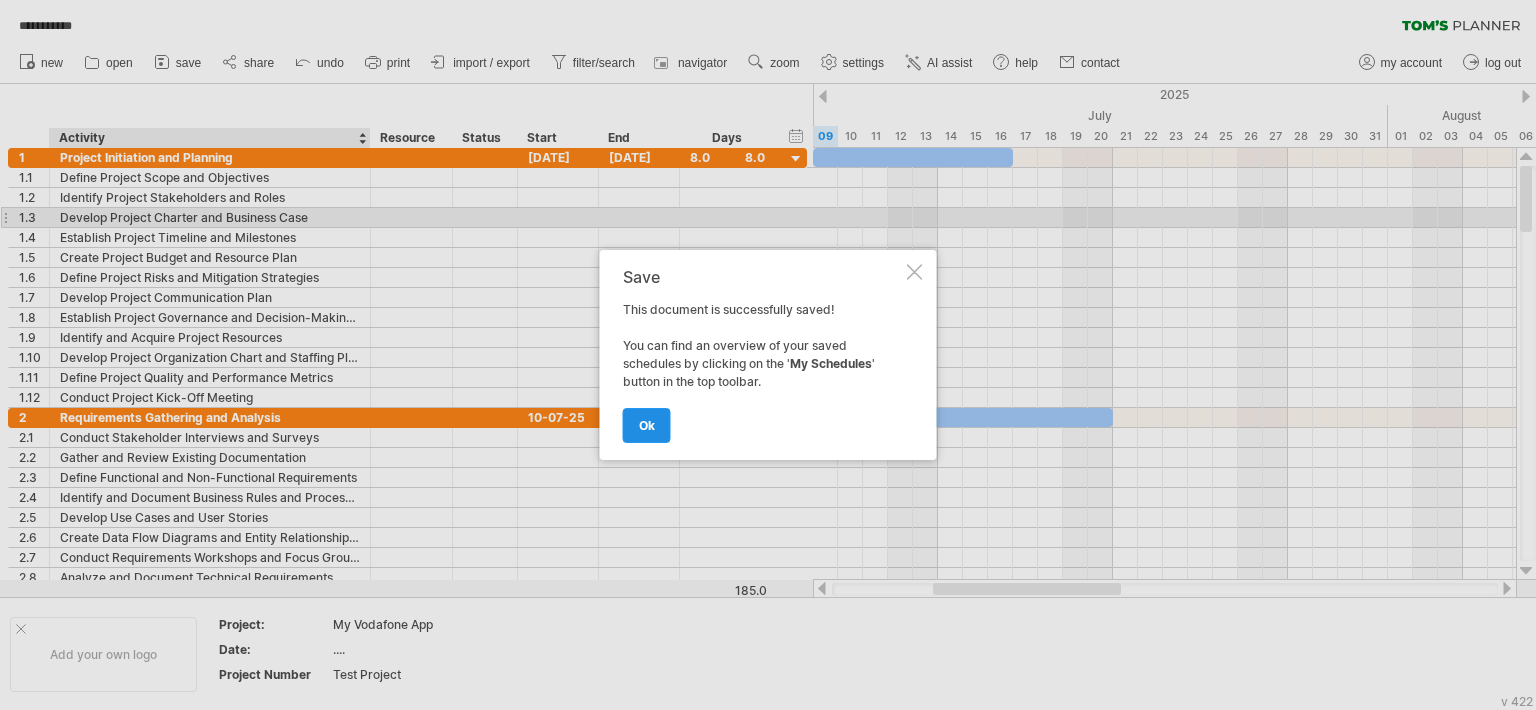 click on "ok" at bounding box center [647, 425] 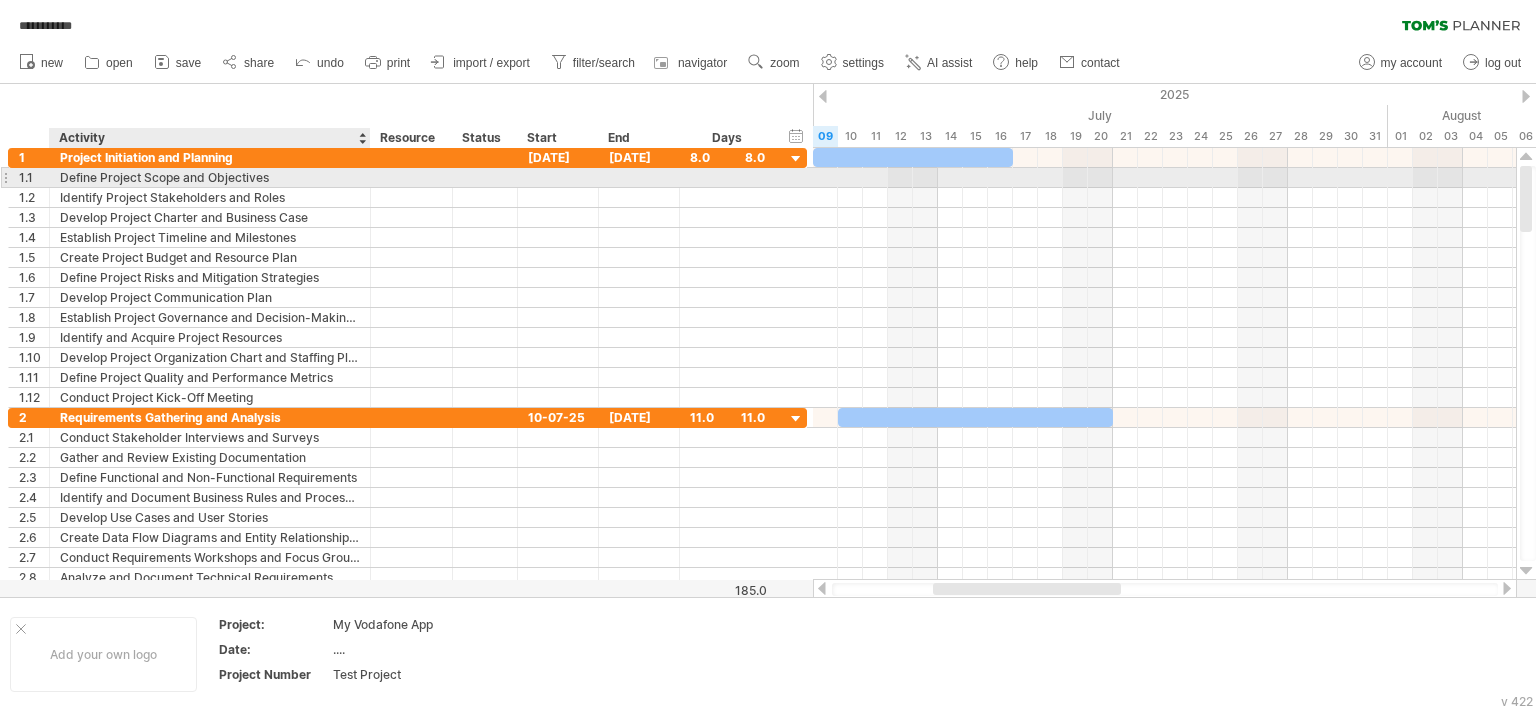 click on "Define Project Scope and Objectives" at bounding box center (210, 177) 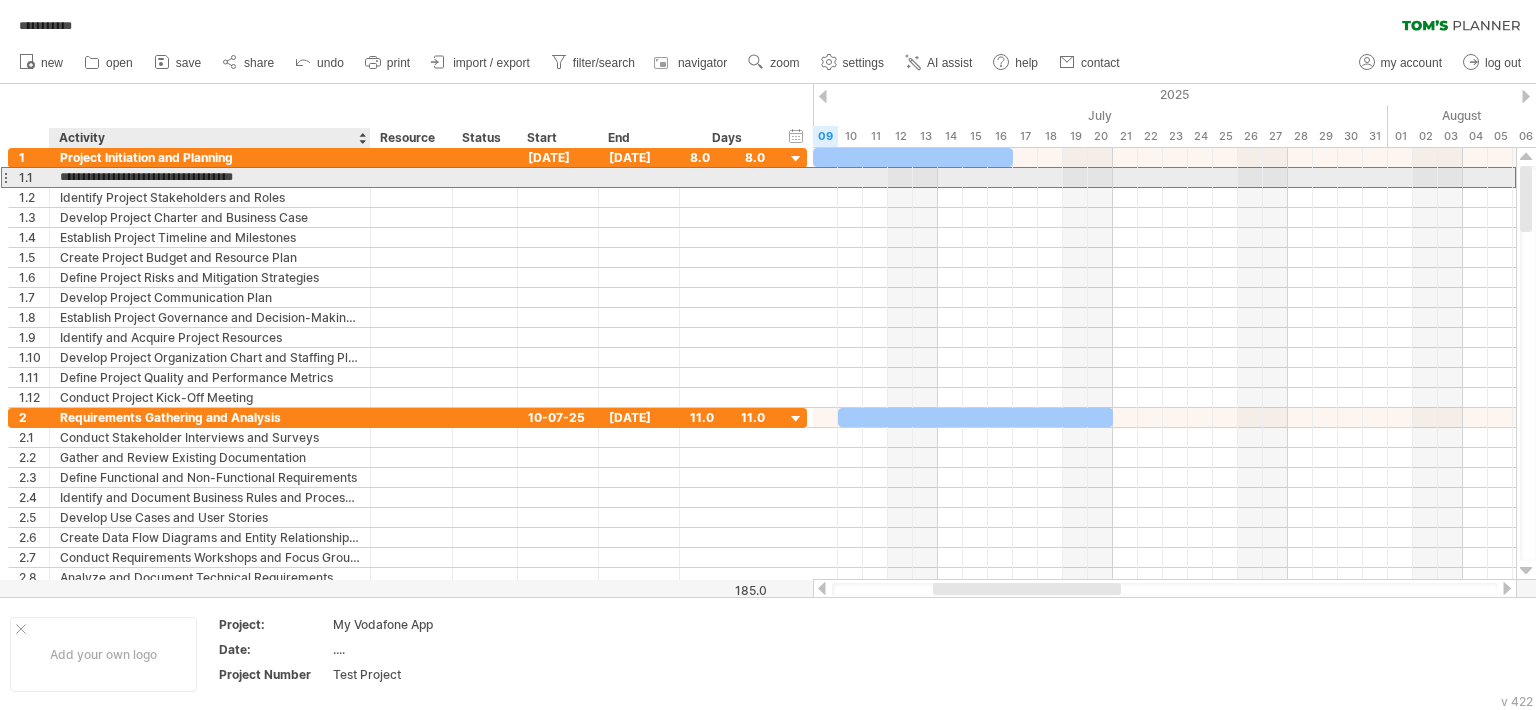 click on "**********" at bounding box center (210, 177) 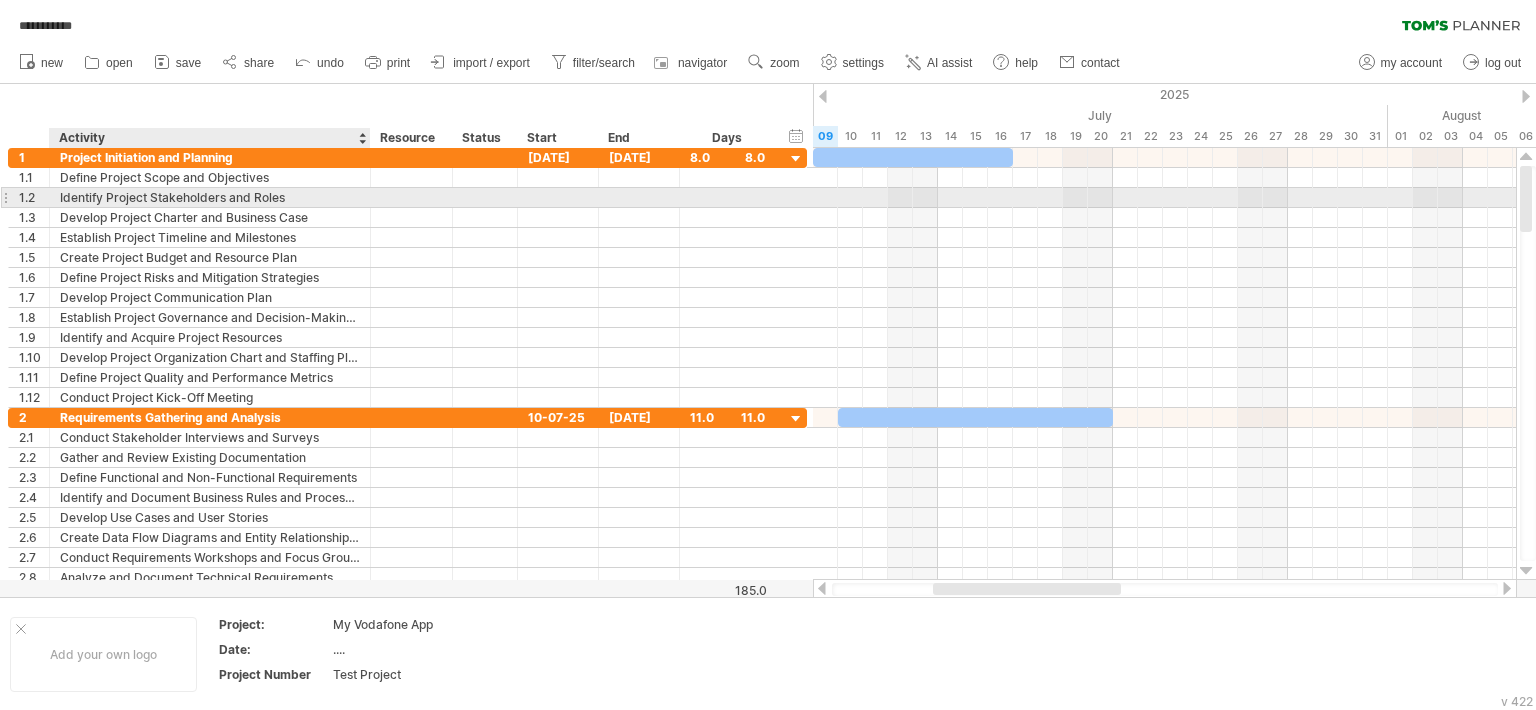 click on "Identify Project Stakeholders and Roles" at bounding box center (210, 197) 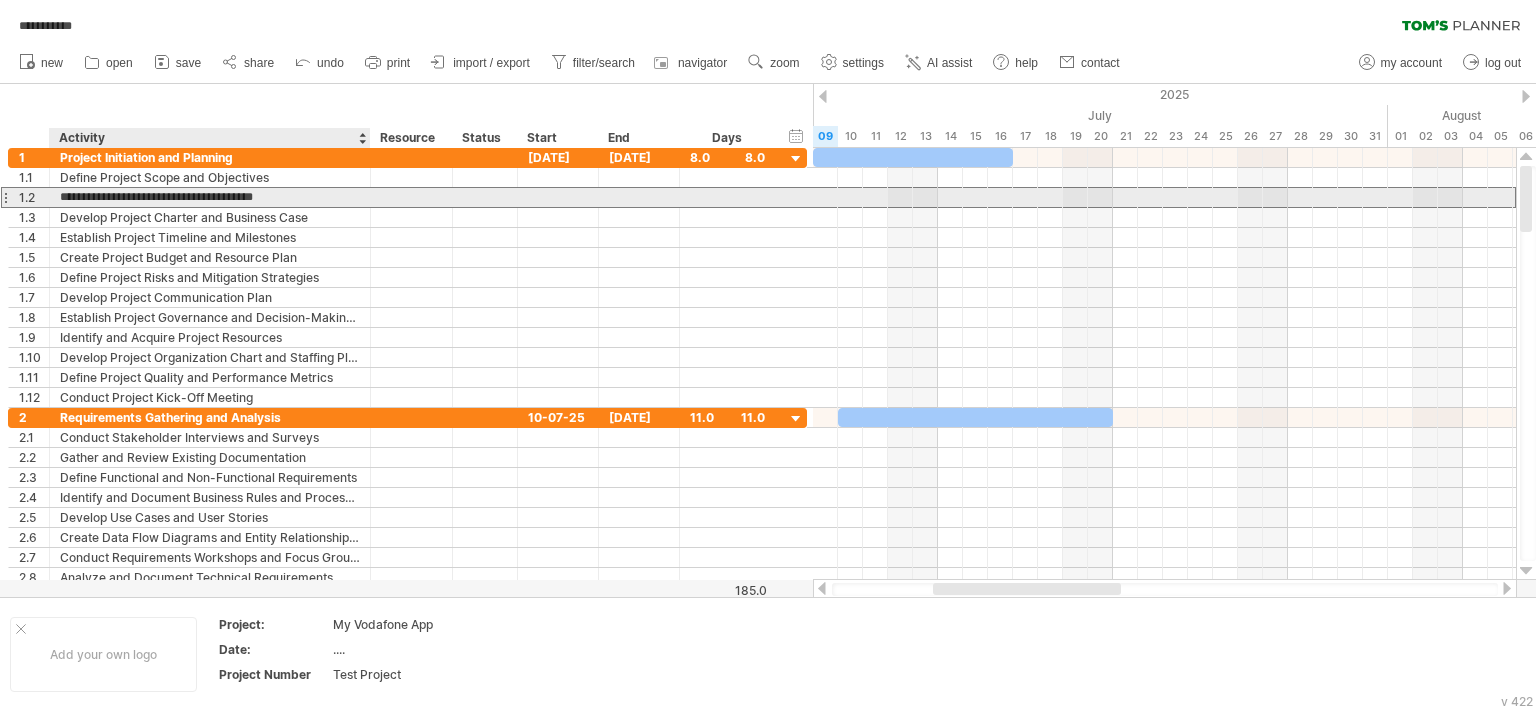 click on "**********" at bounding box center (210, 197) 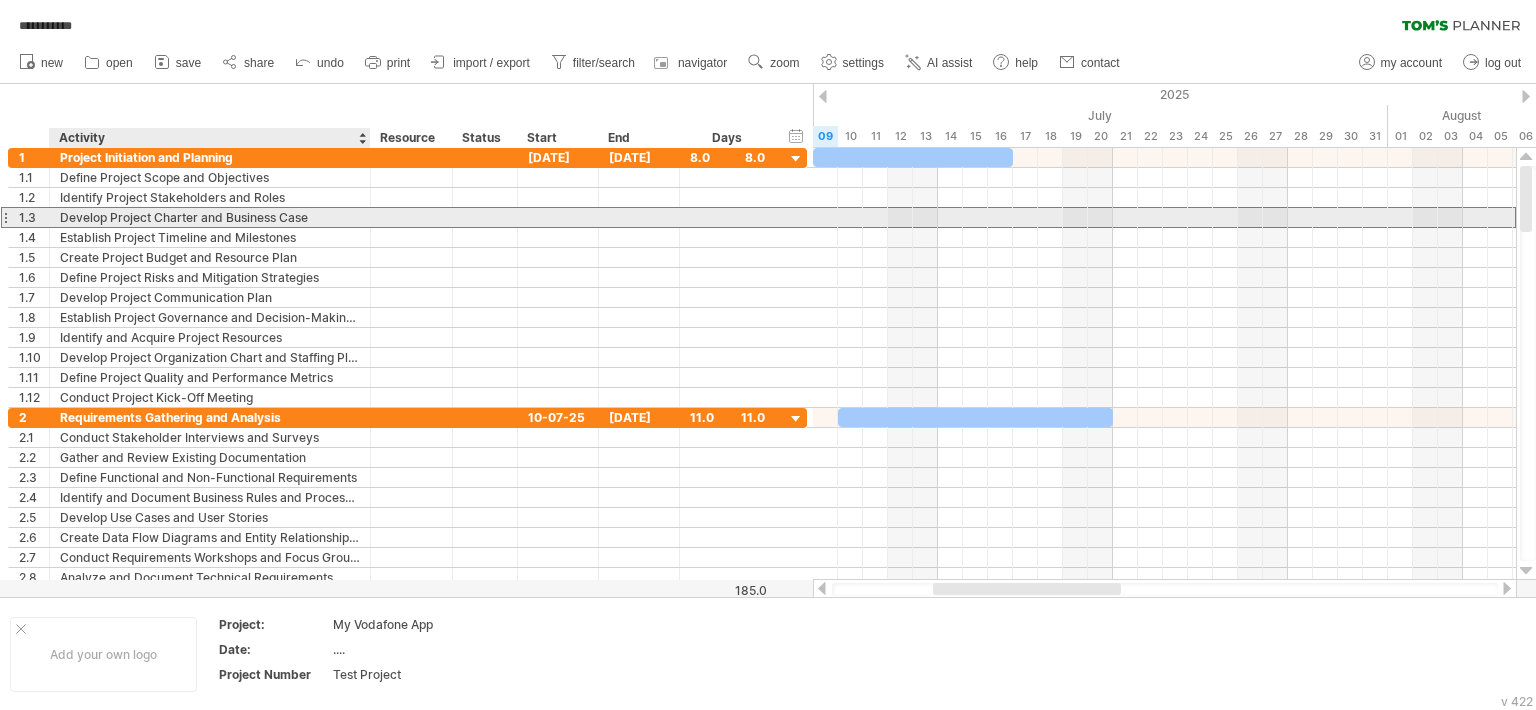 drag, startPoint x: 60, startPoint y: 216, endPoint x: 309, endPoint y: 221, distance: 249.0502 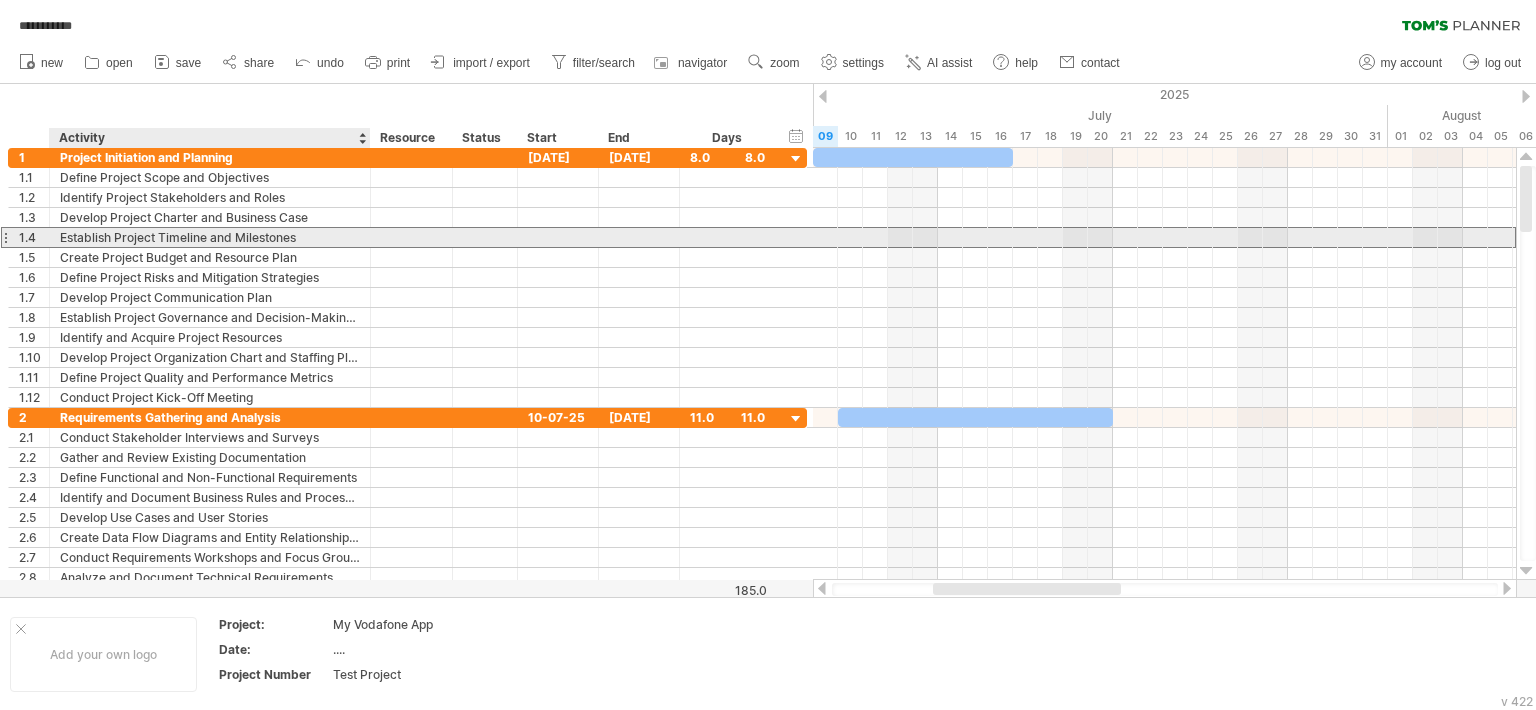 click on "Establish Project Timeline and Milestones" at bounding box center [210, 237] 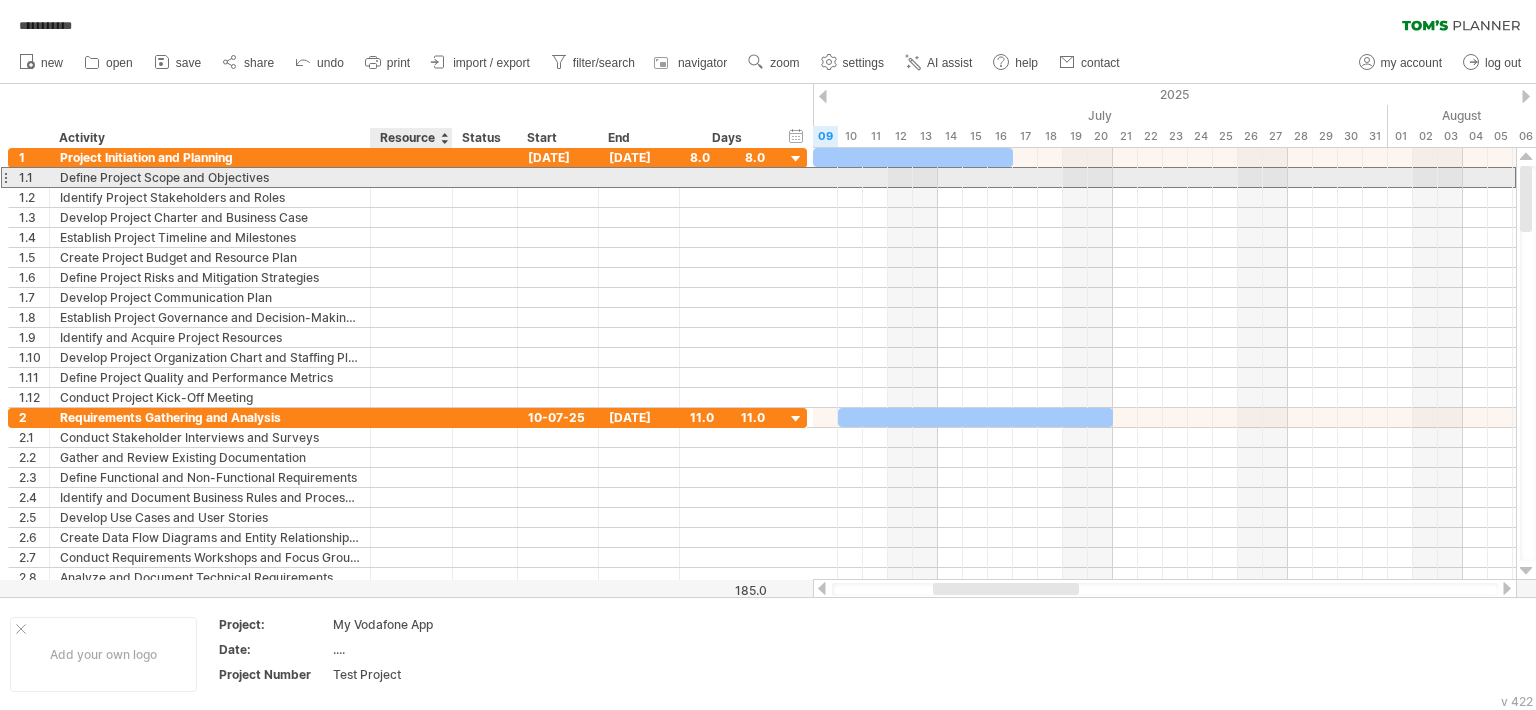 click at bounding box center [210, 177] 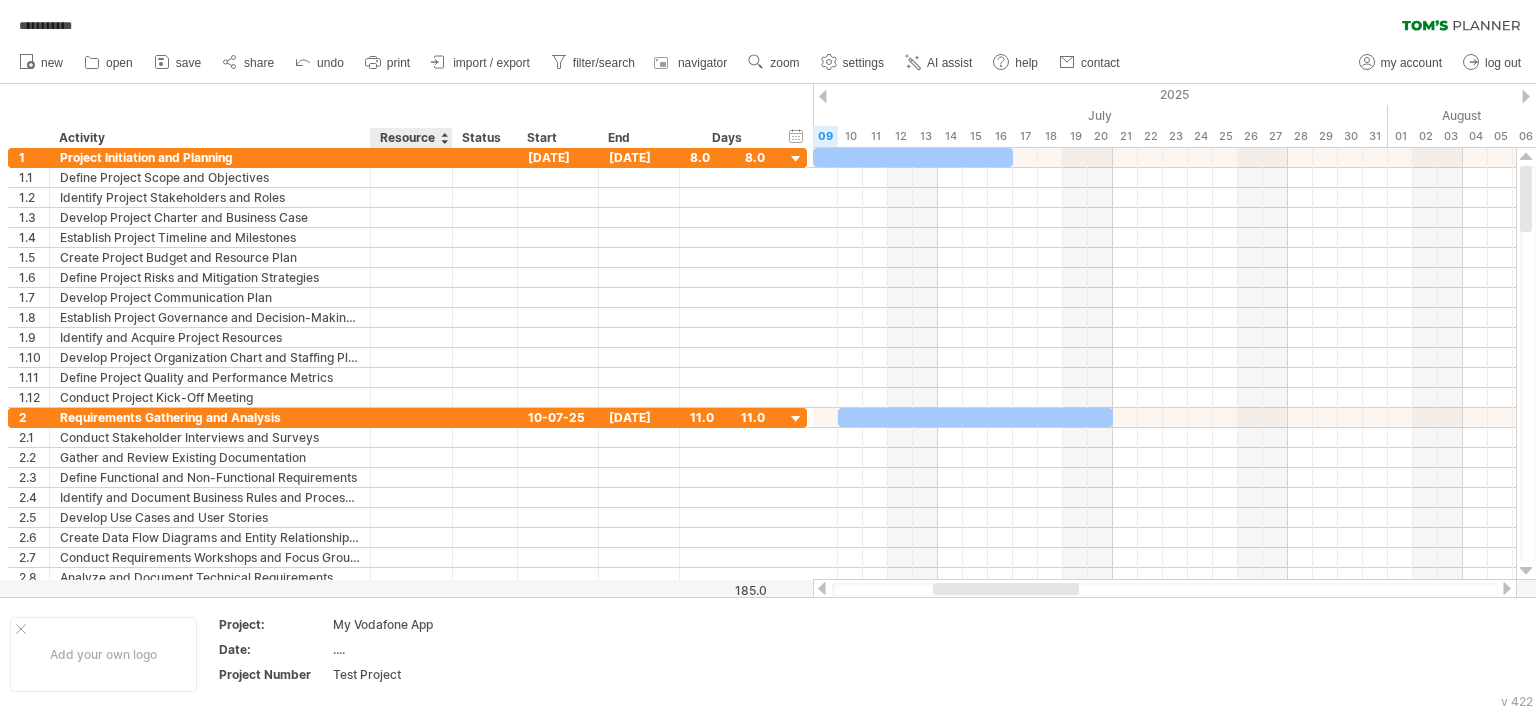 click on "hide start/end/duration show start/end/duration
******** Activity ******** Resource ****** Status Start   End   Days" at bounding box center [406, 116] 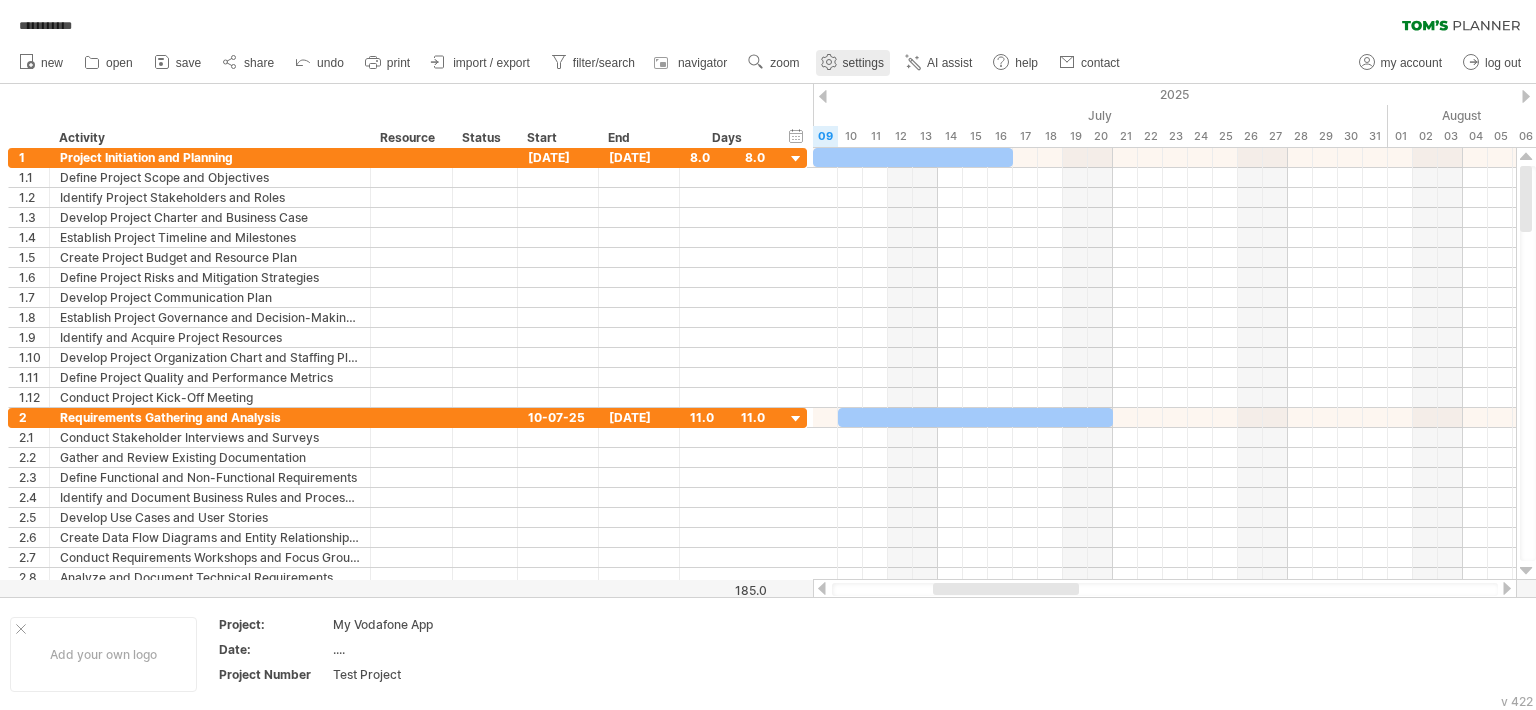 click on "settings" at bounding box center (863, 63) 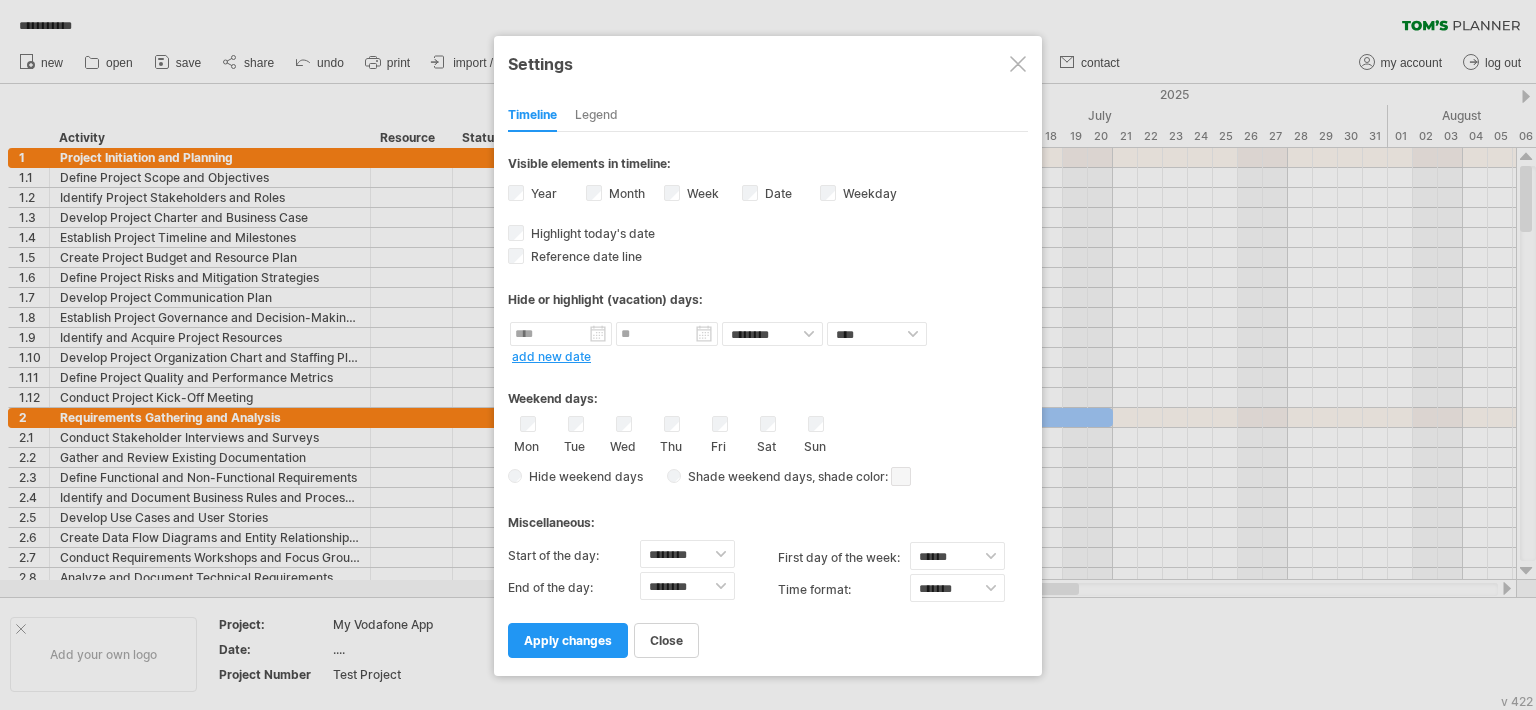 click at bounding box center (1018, 64) 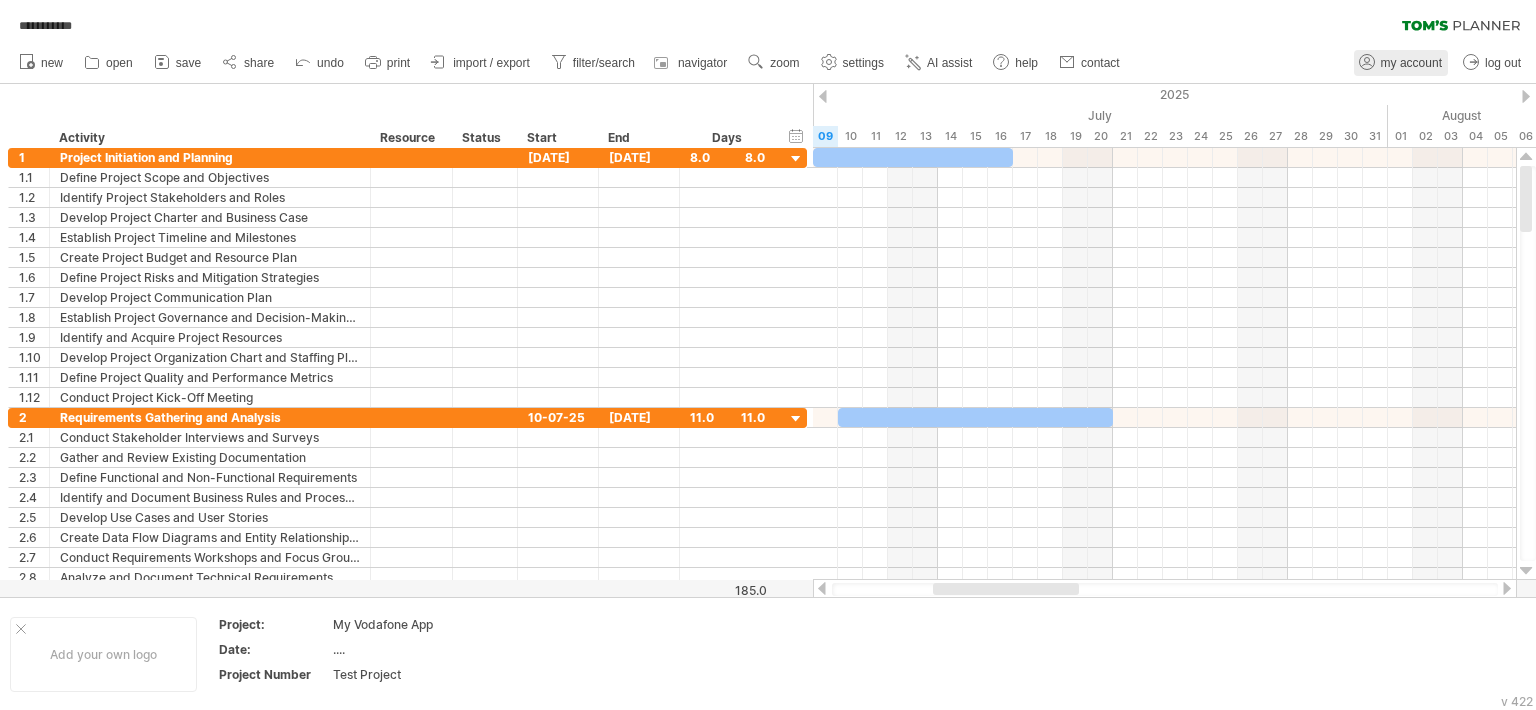 click on "my account" at bounding box center (1411, 63) 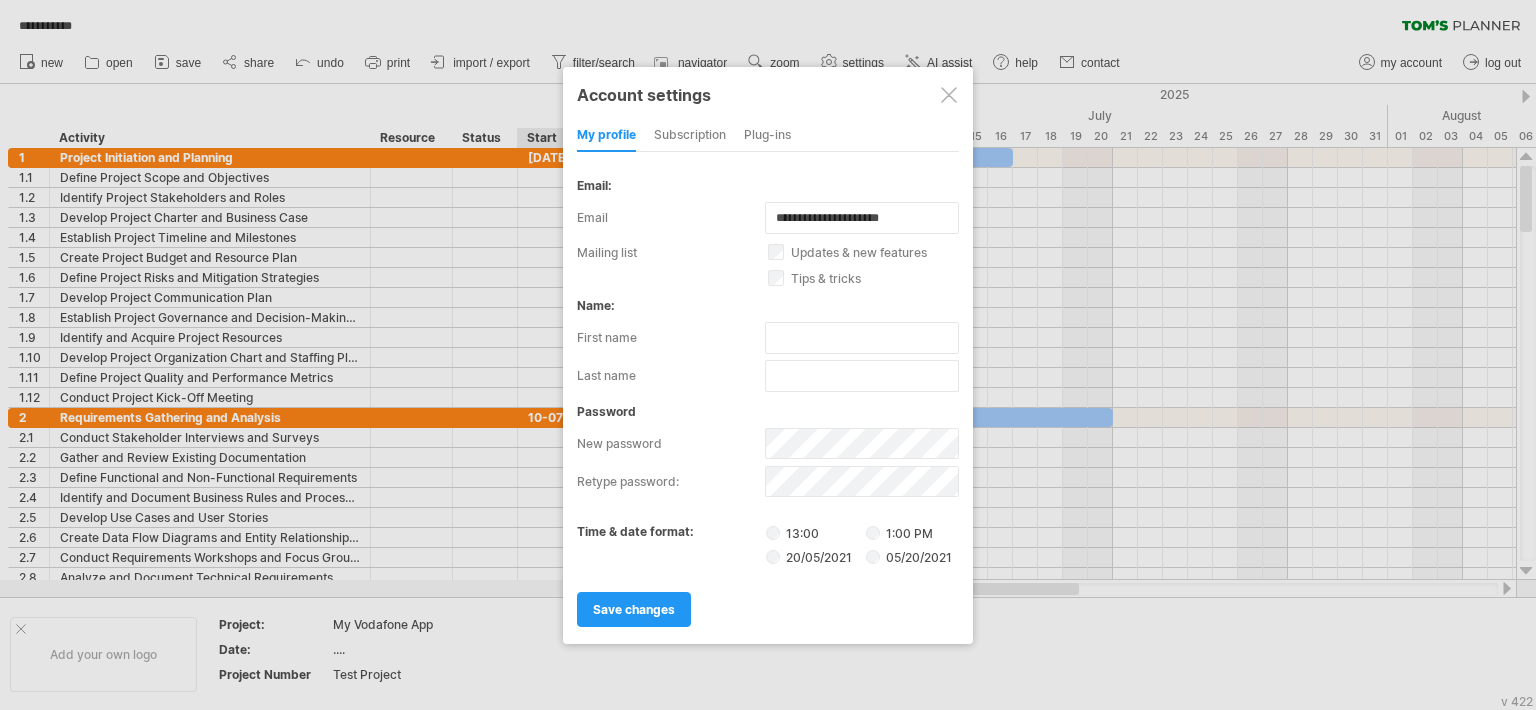 click on "Plug-ins" at bounding box center (767, 136) 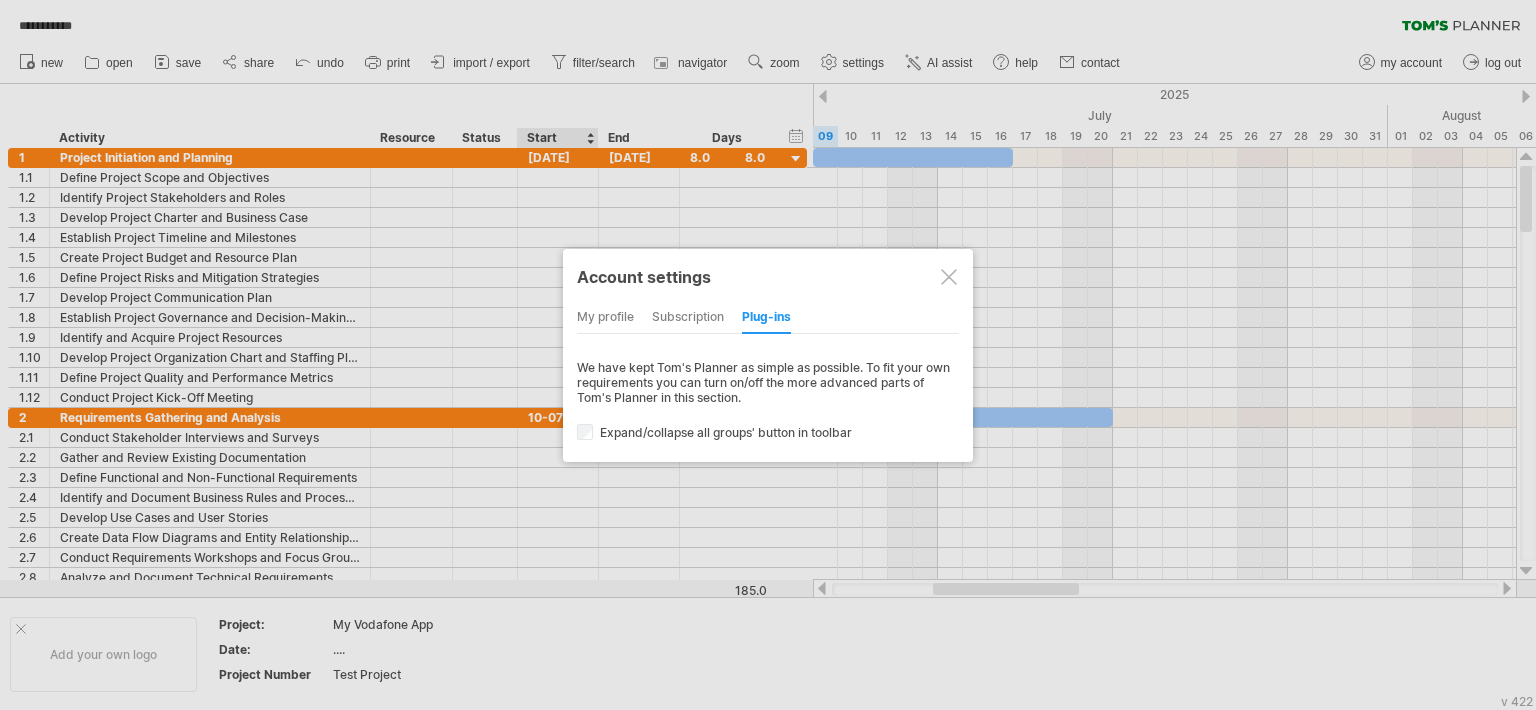 click on "subscription" at bounding box center [688, 318] 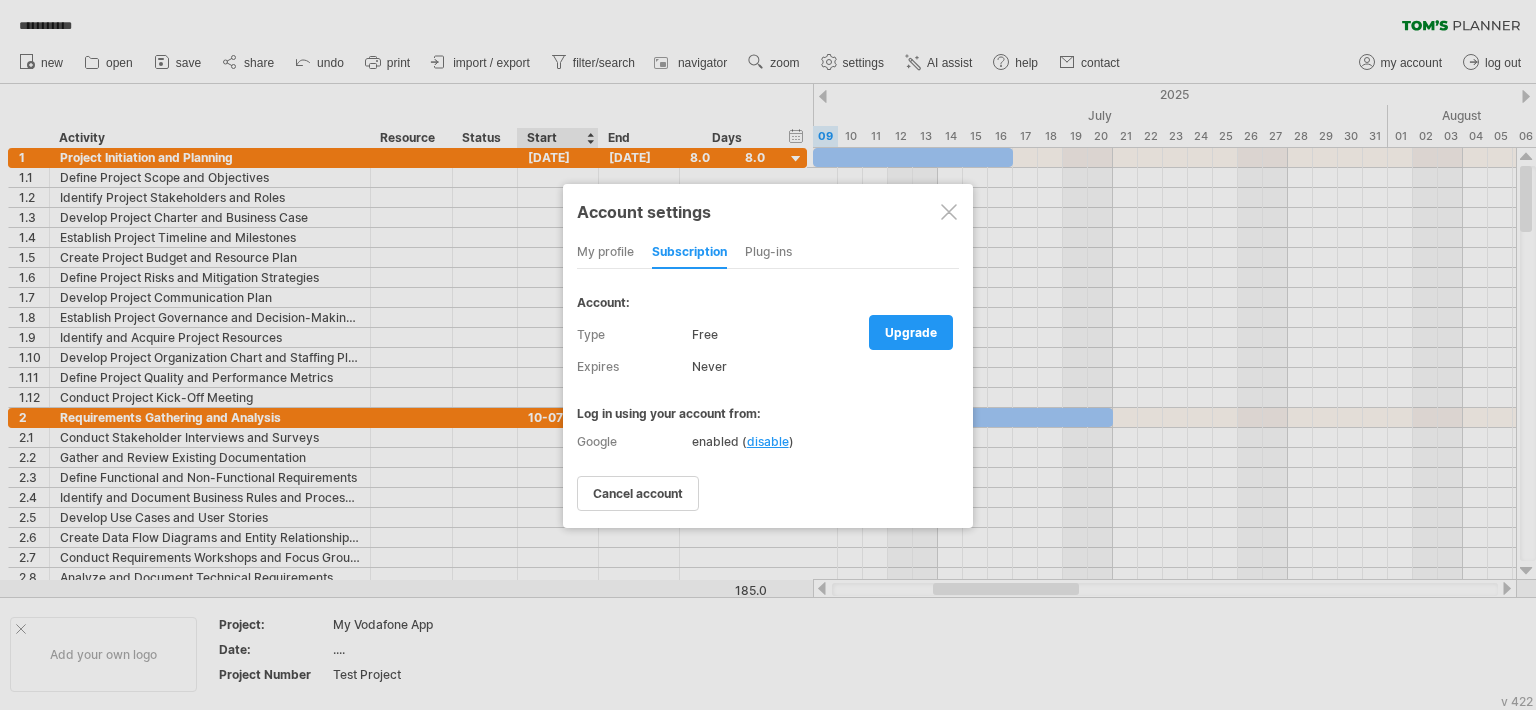 click at bounding box center [949, 212] 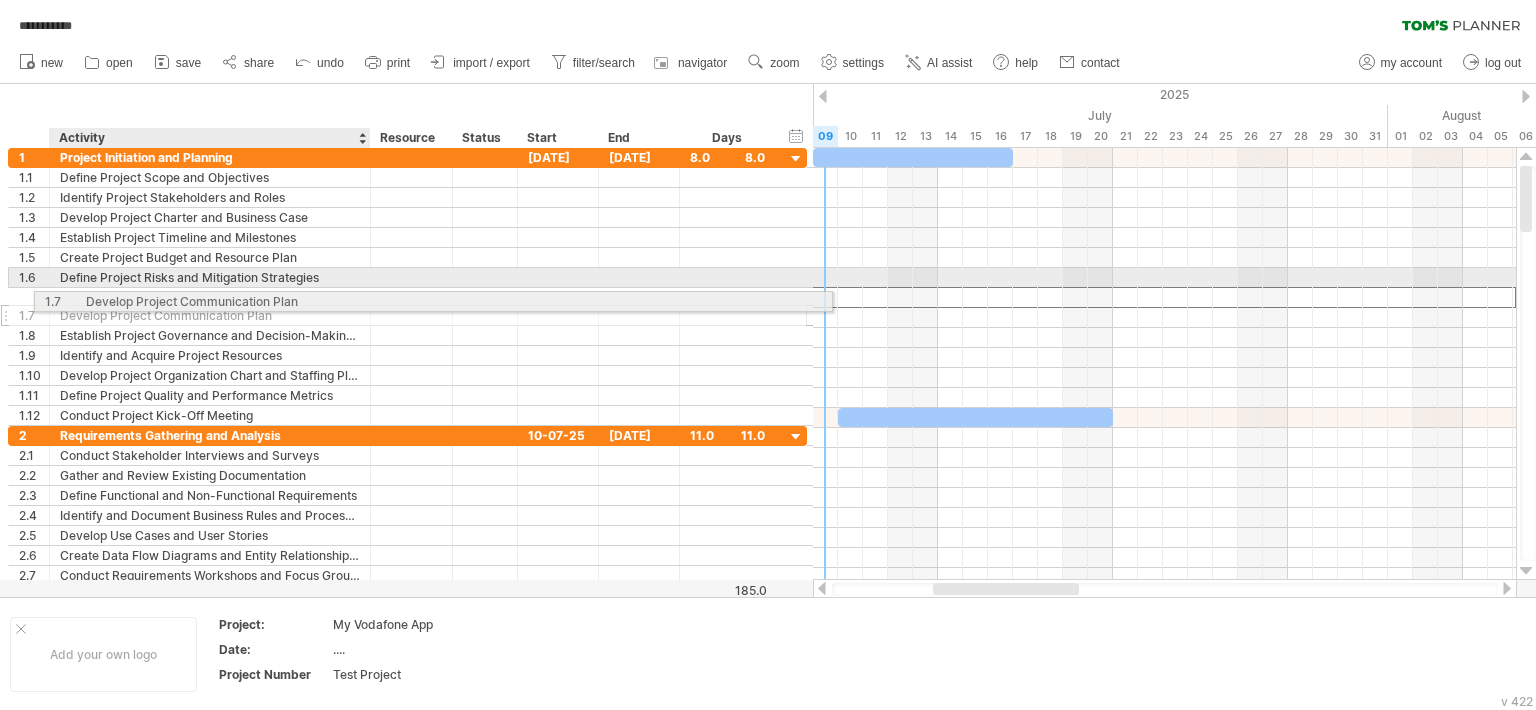 drag, startPoint x: 268, startPoint y: 297, endPoint x: 195, endPoint y: 298, distance: 73.00685 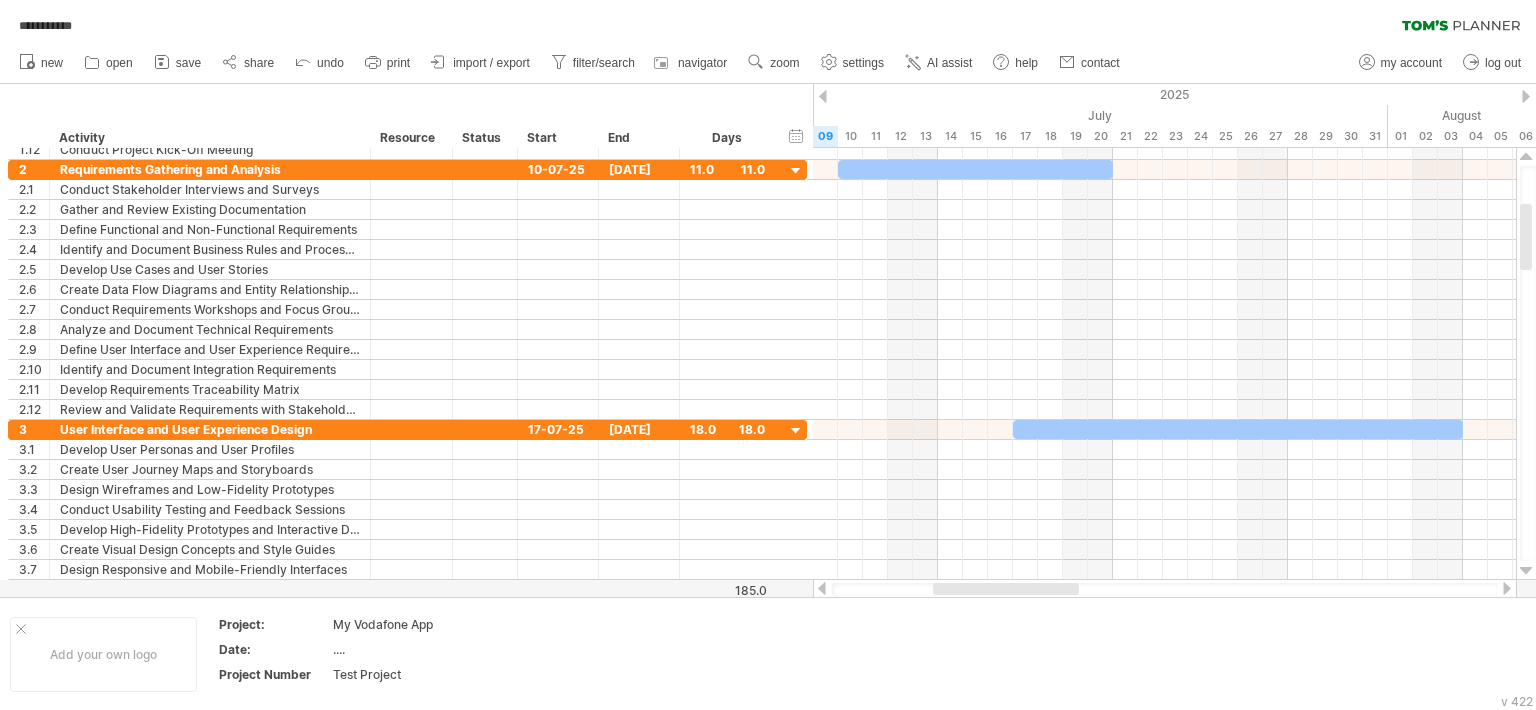 click on "**********" at bounding box center [768, 21] 